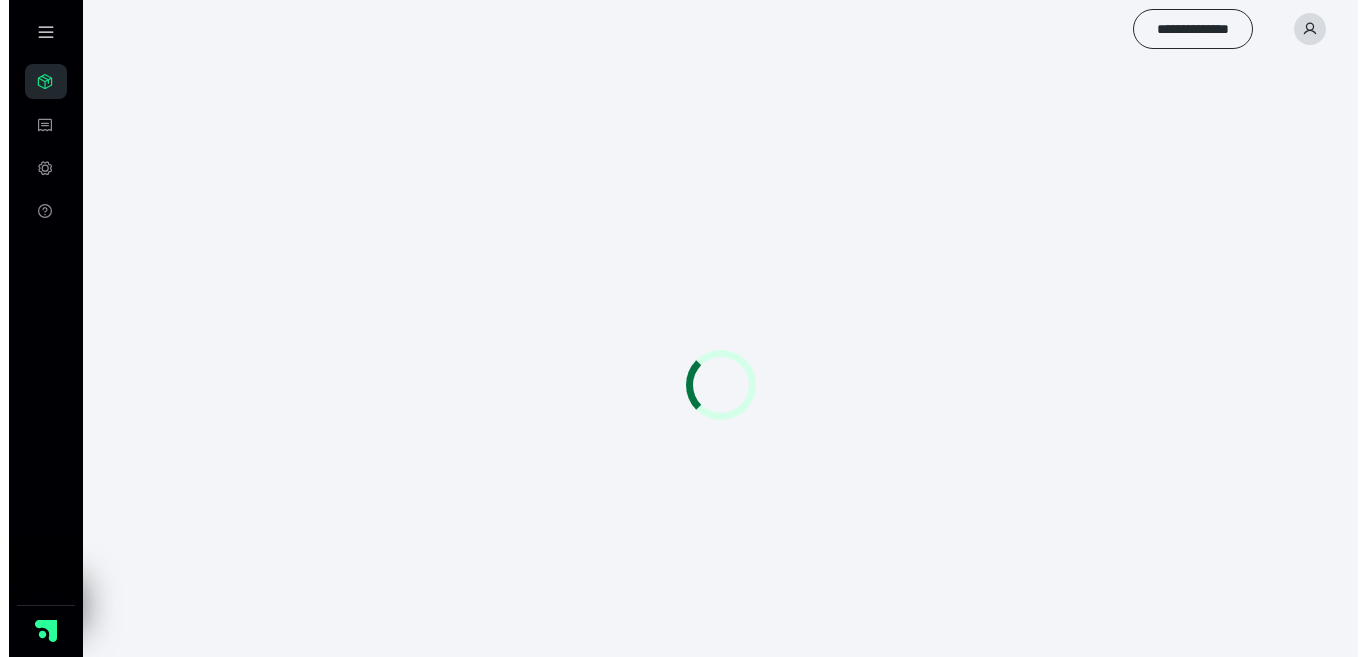 scroll, scrollTop: 0, scrollLeft: 0, axis: both 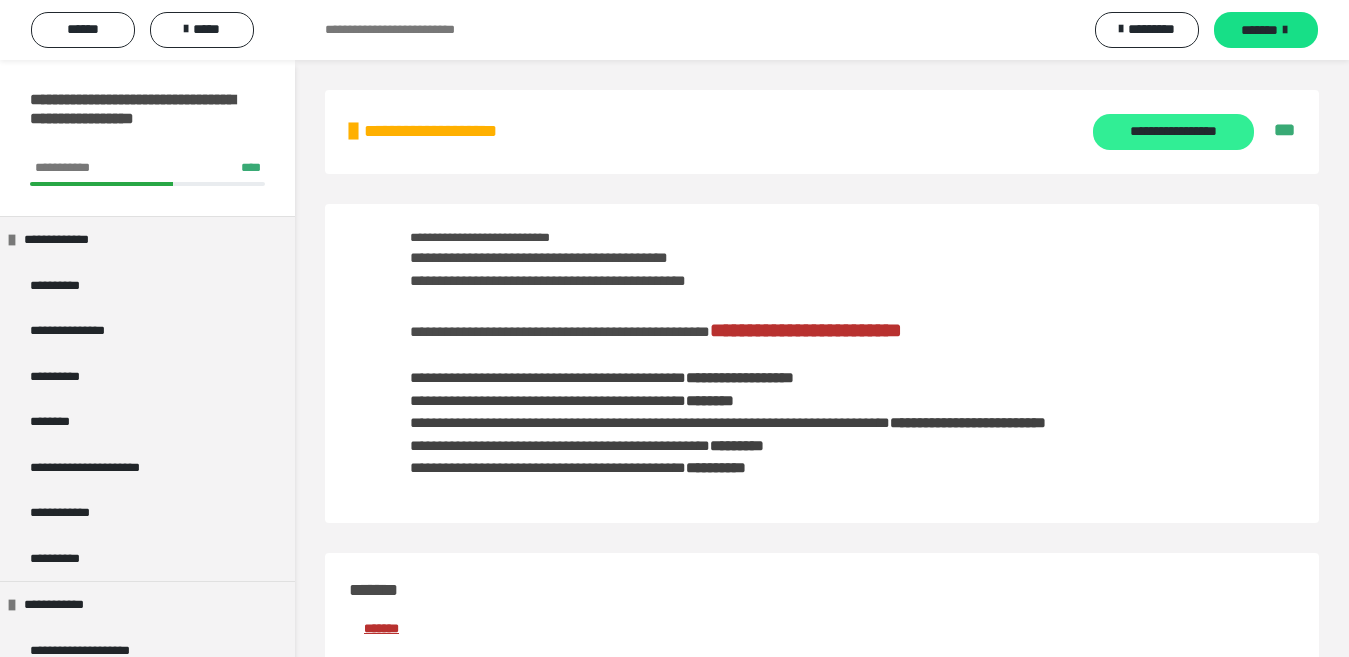 click on "**********" at bounding box center [1173, 132] 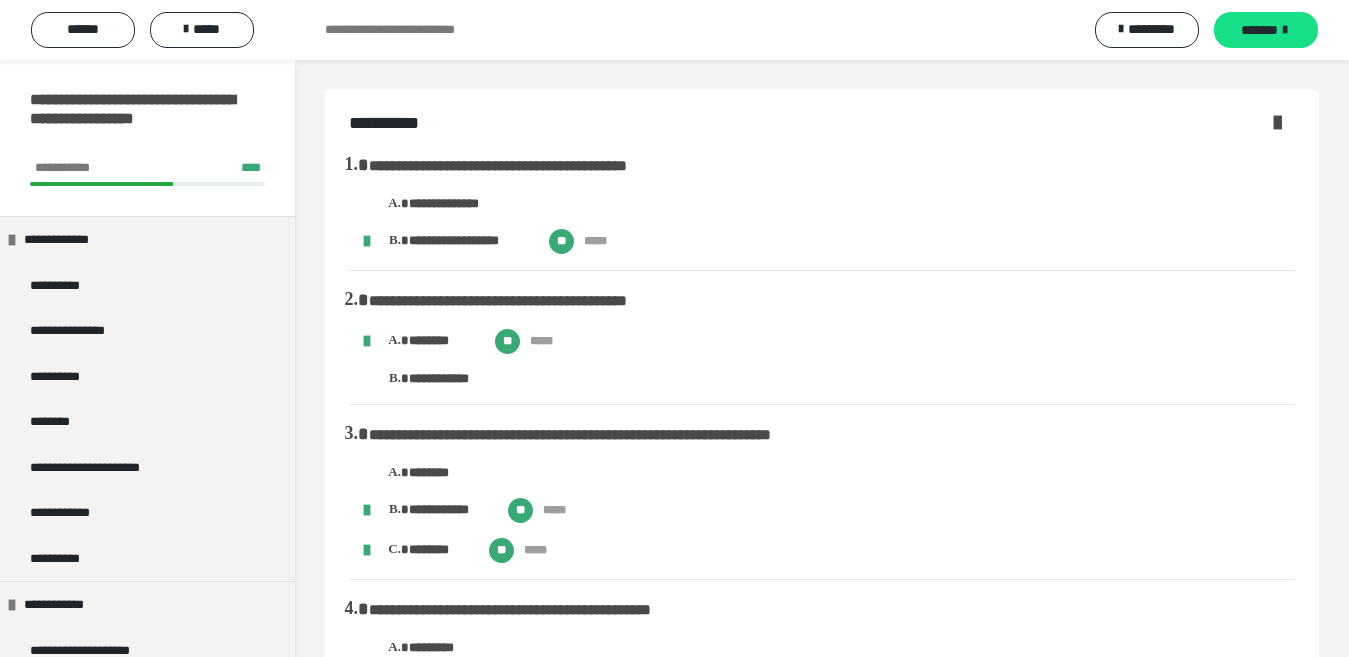 scroll, scrollTop: 40, scrollLeft: 0, axis: vertical 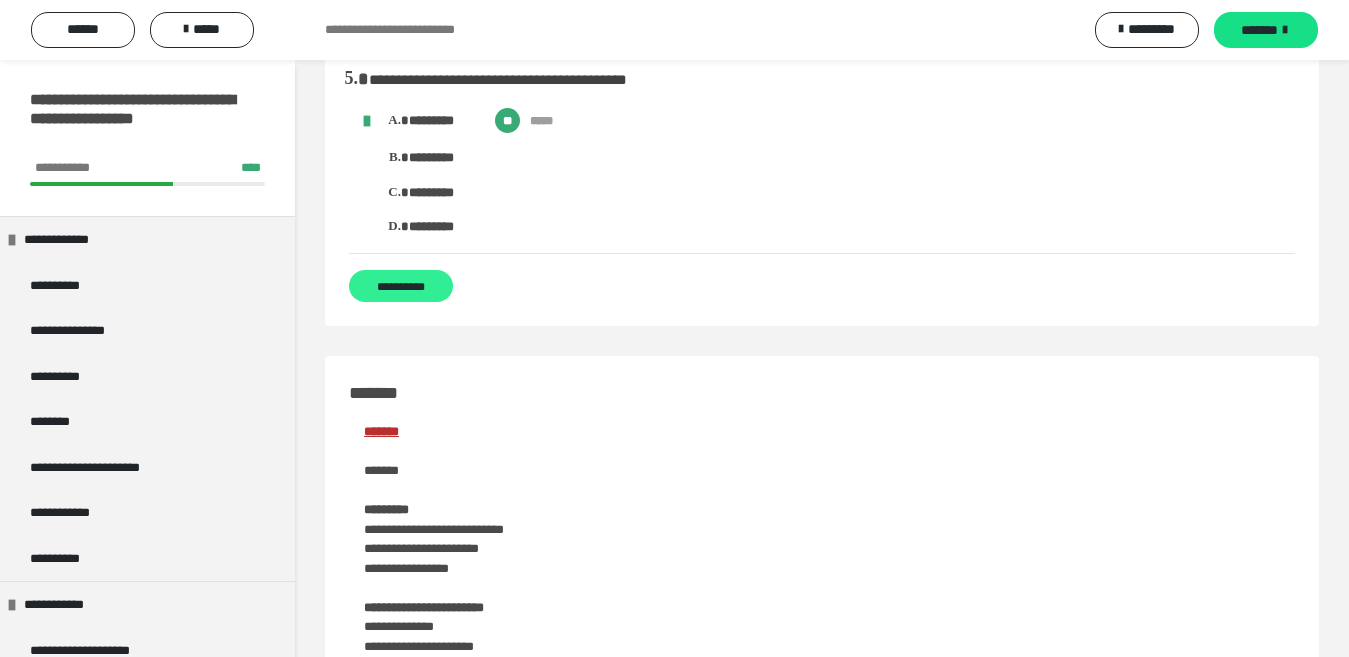 click on "**********" at bounding box center [401, 286] 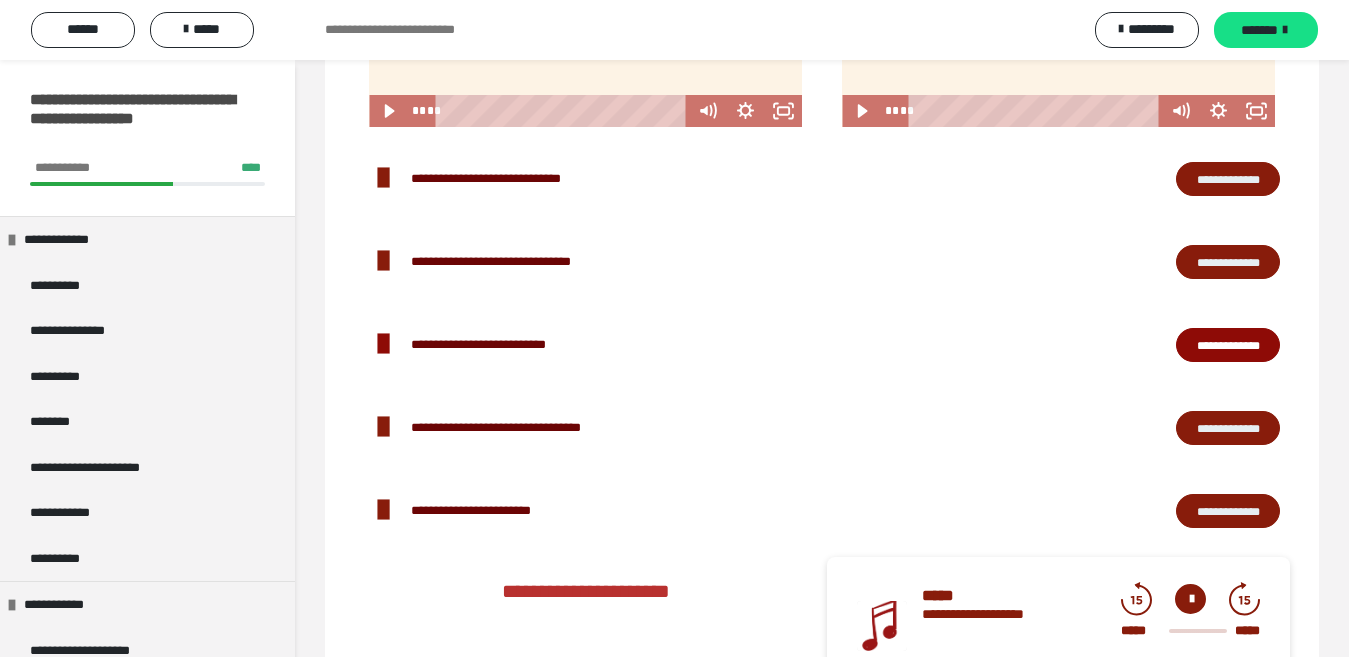 scroll, scrollTop: 1907, scrollLeft: 0, axis: vertical 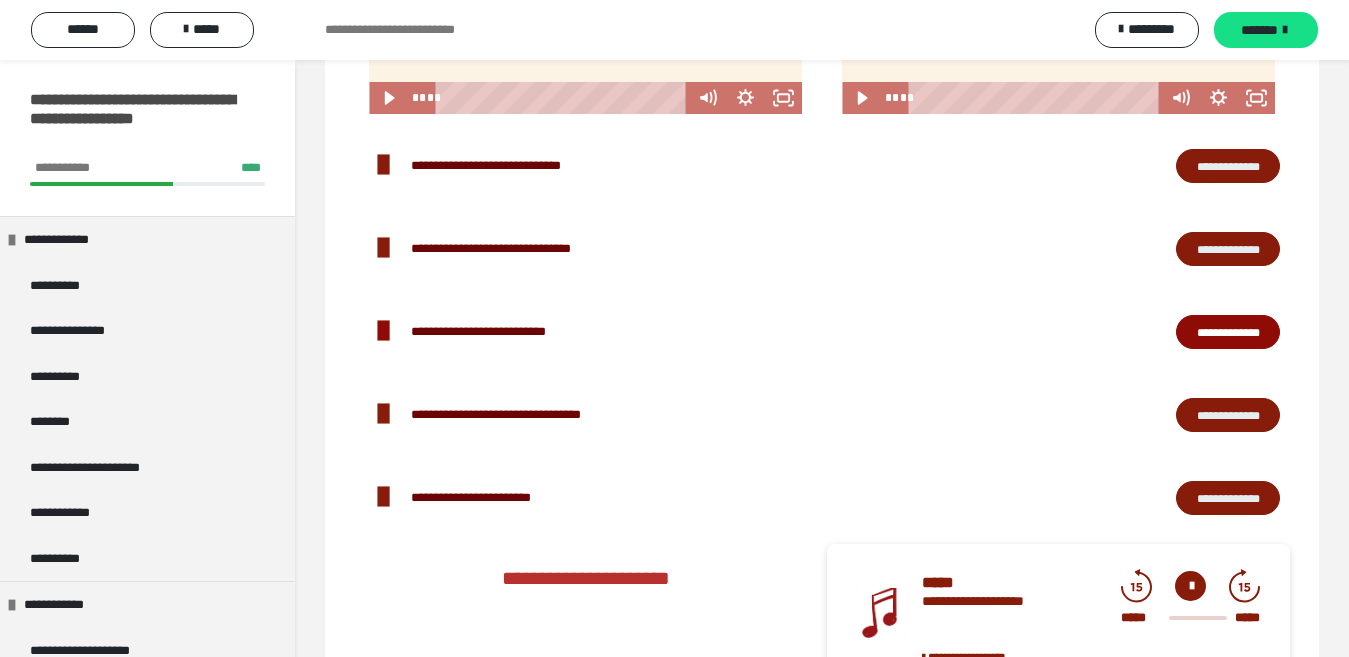 click on "**********" at bounding box center [1228, 249] 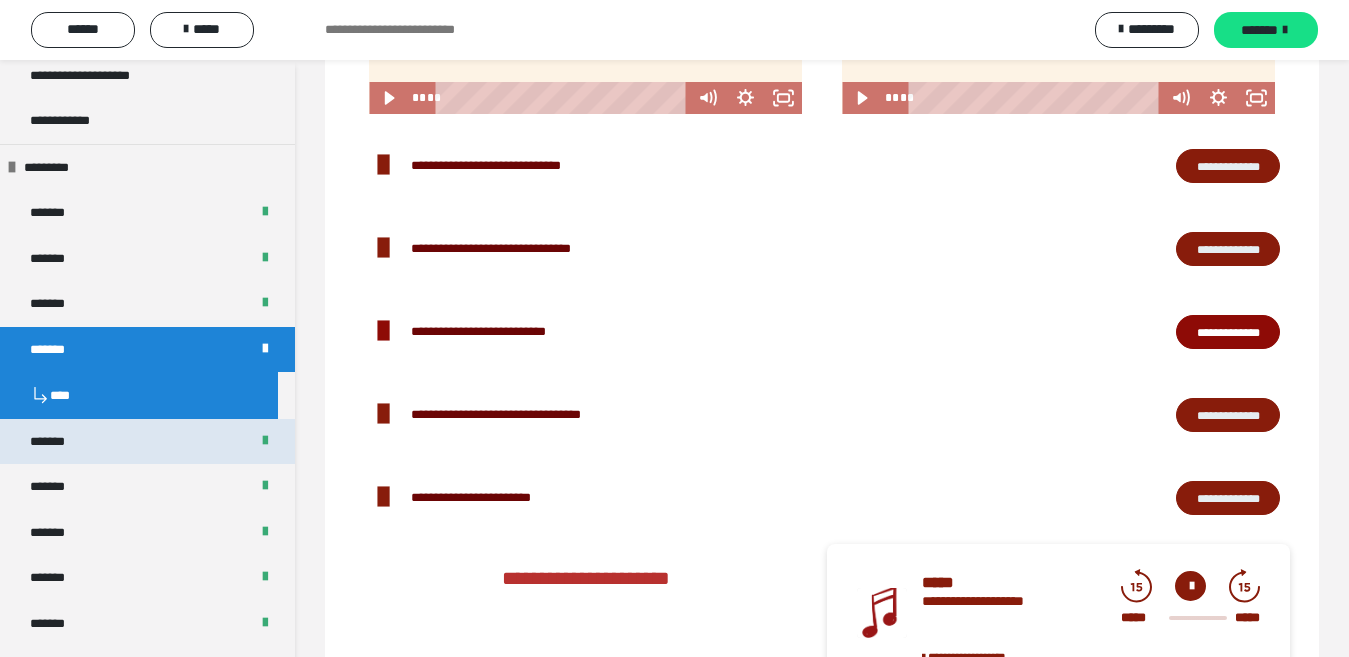click on "*******" at bounding box center (147, 442) 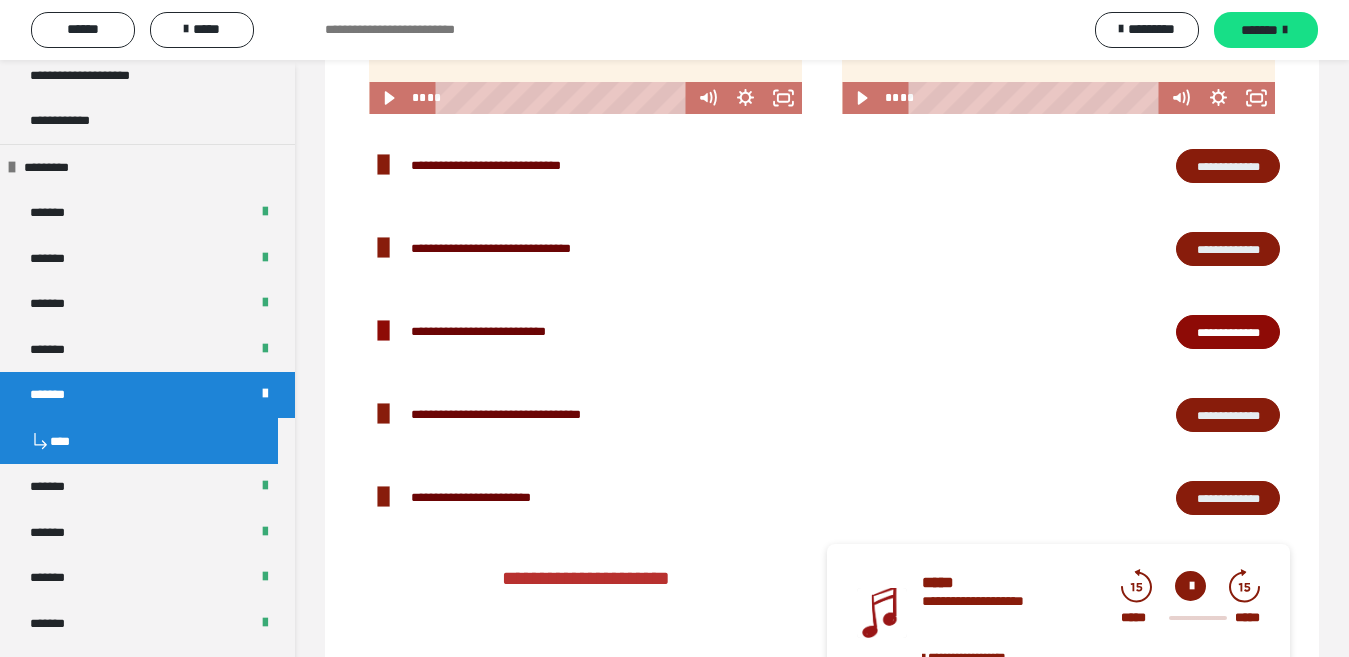 scroll, scrollTop: 2256, scrollLeft: 0, axis: vertical 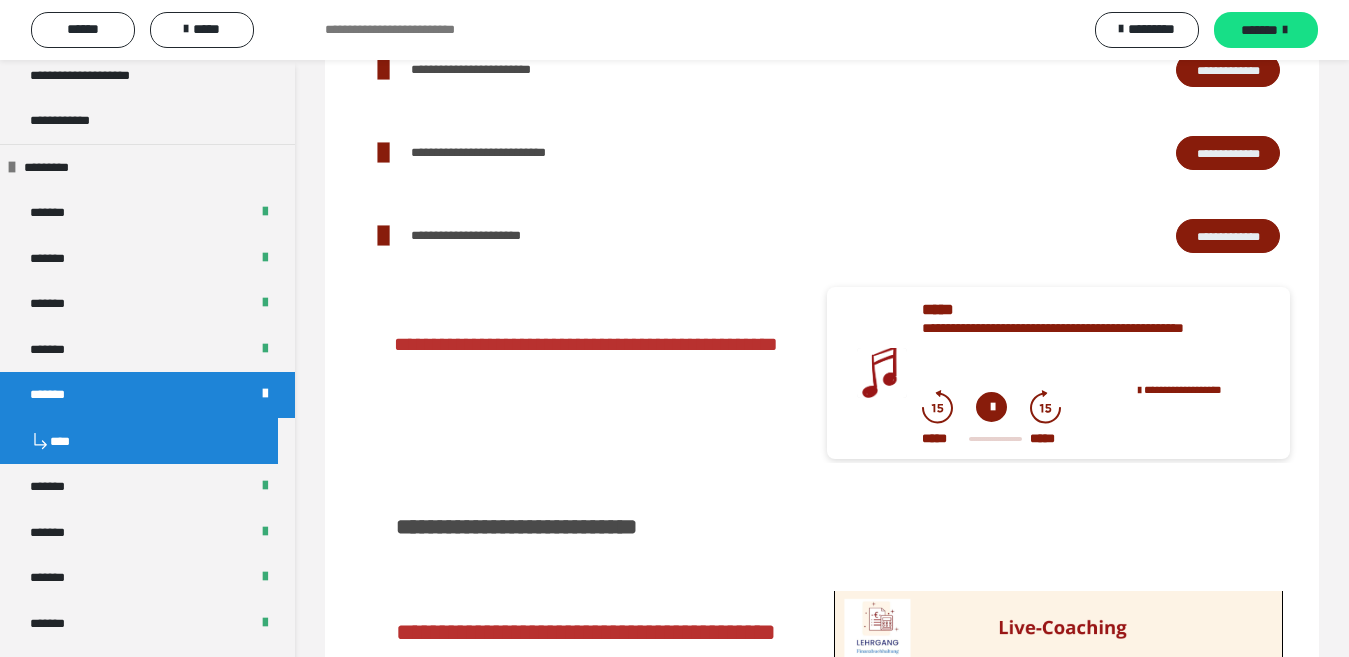 click on "**********" at bounding box center (1228, 70) 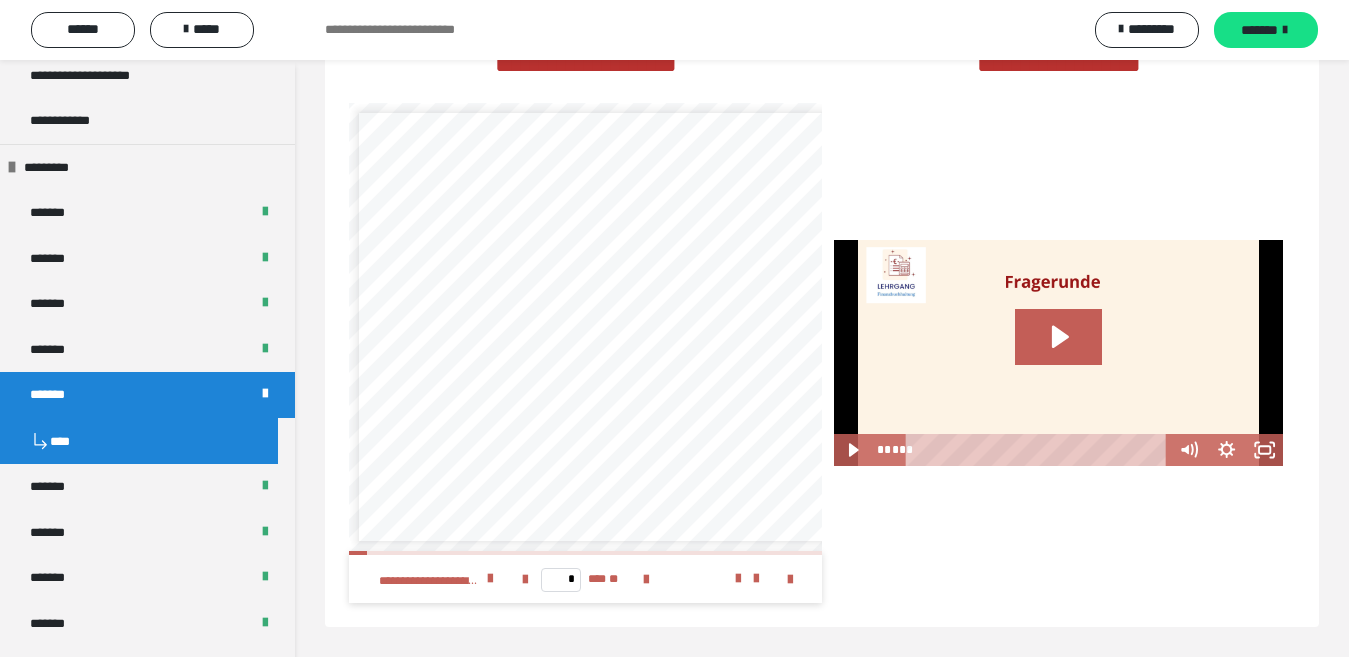 scroll, scrollTop: 3670, scrollLeft: 0, axis: vertical 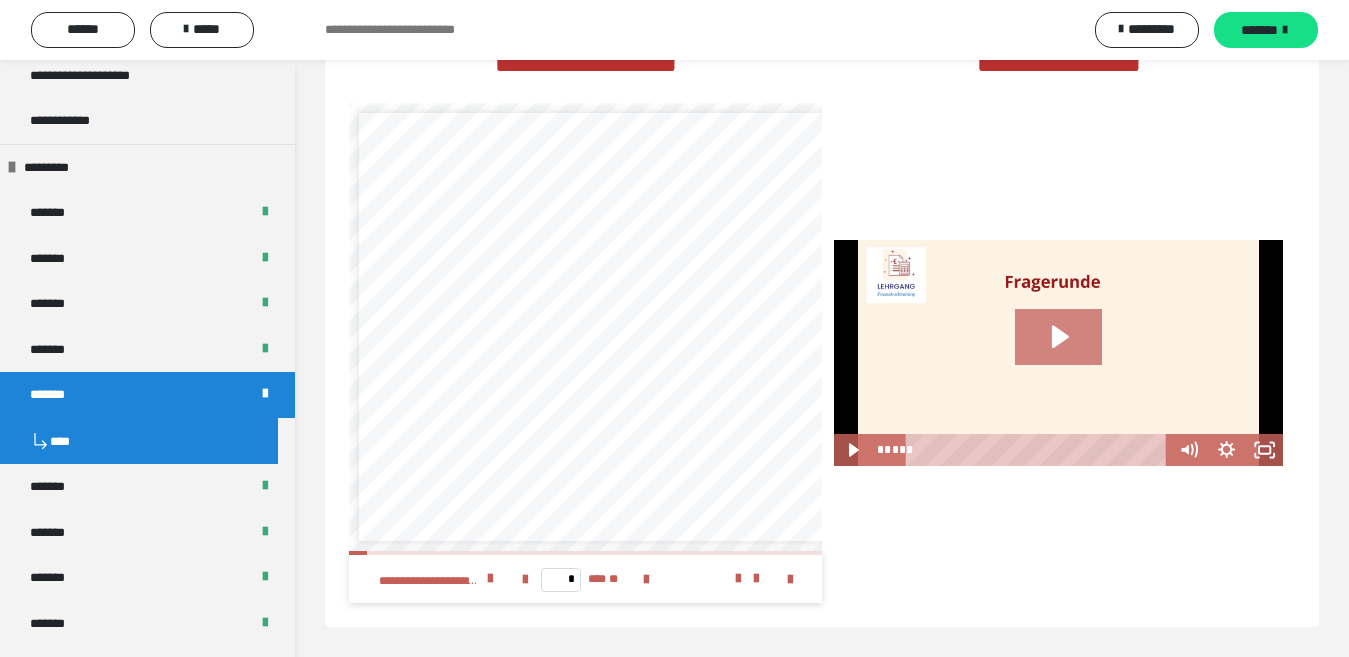 click 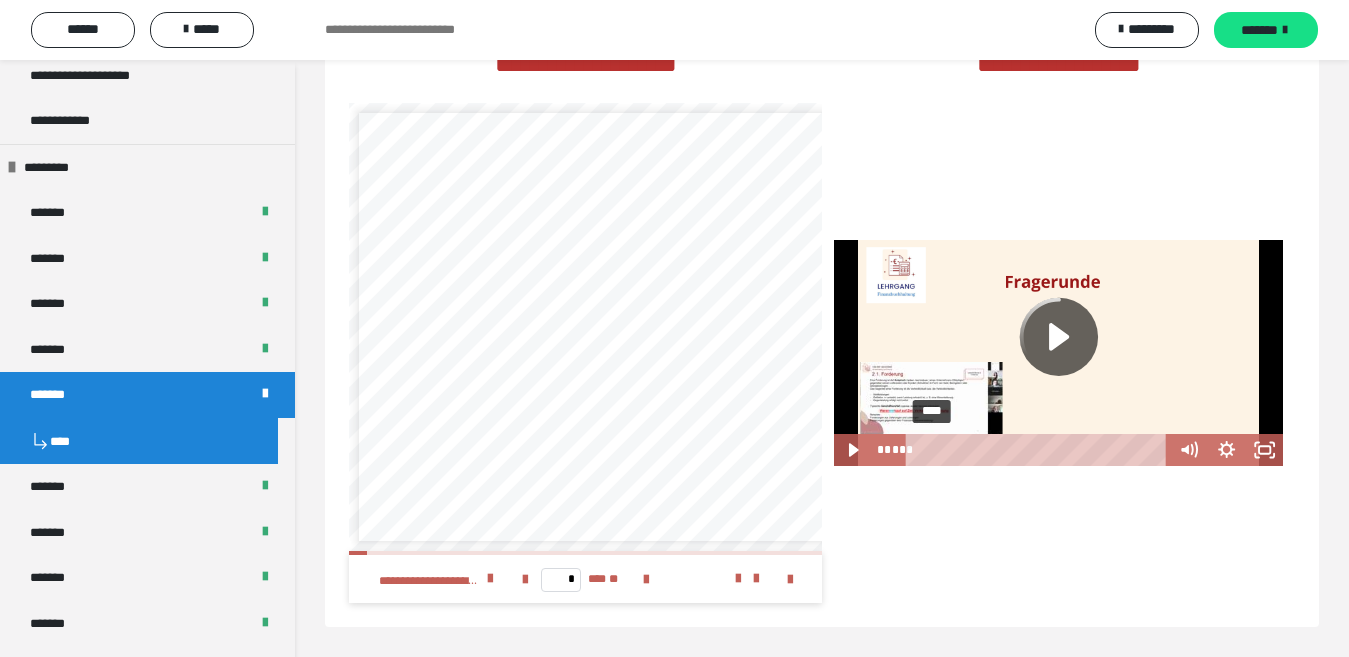 click on "****" at bounding box center (1039, 450) 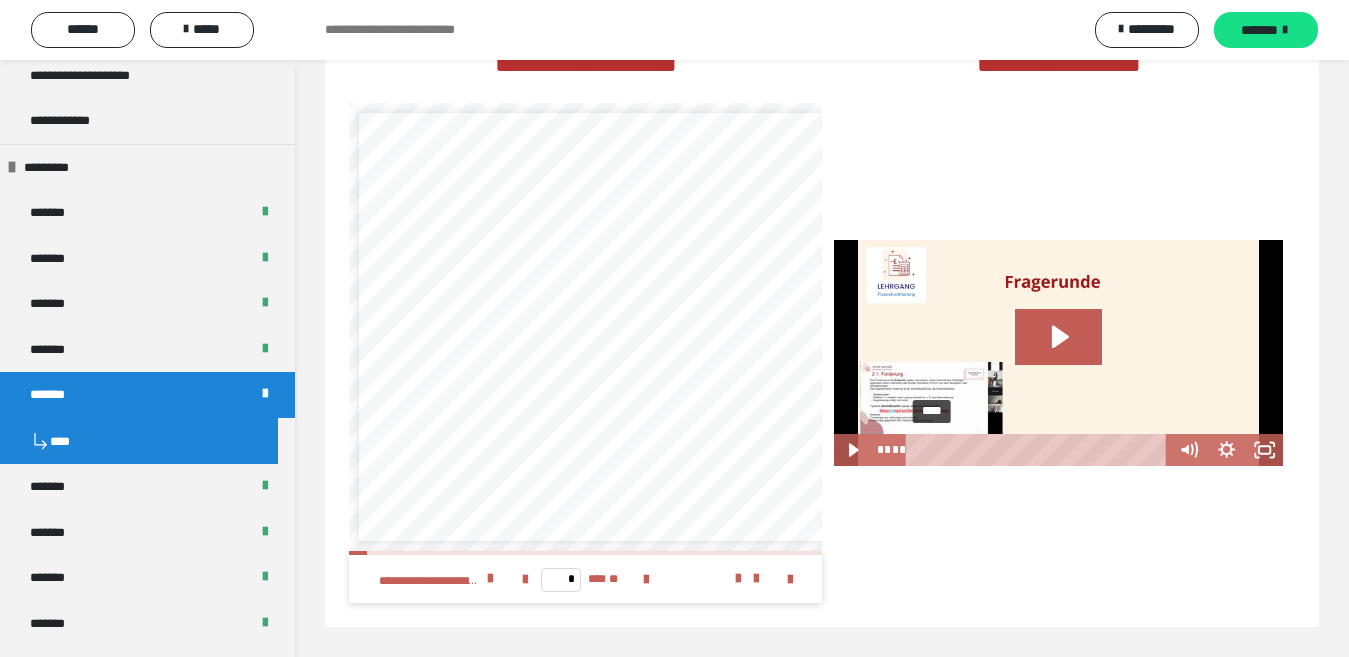 click at bounding box center [931, 450] 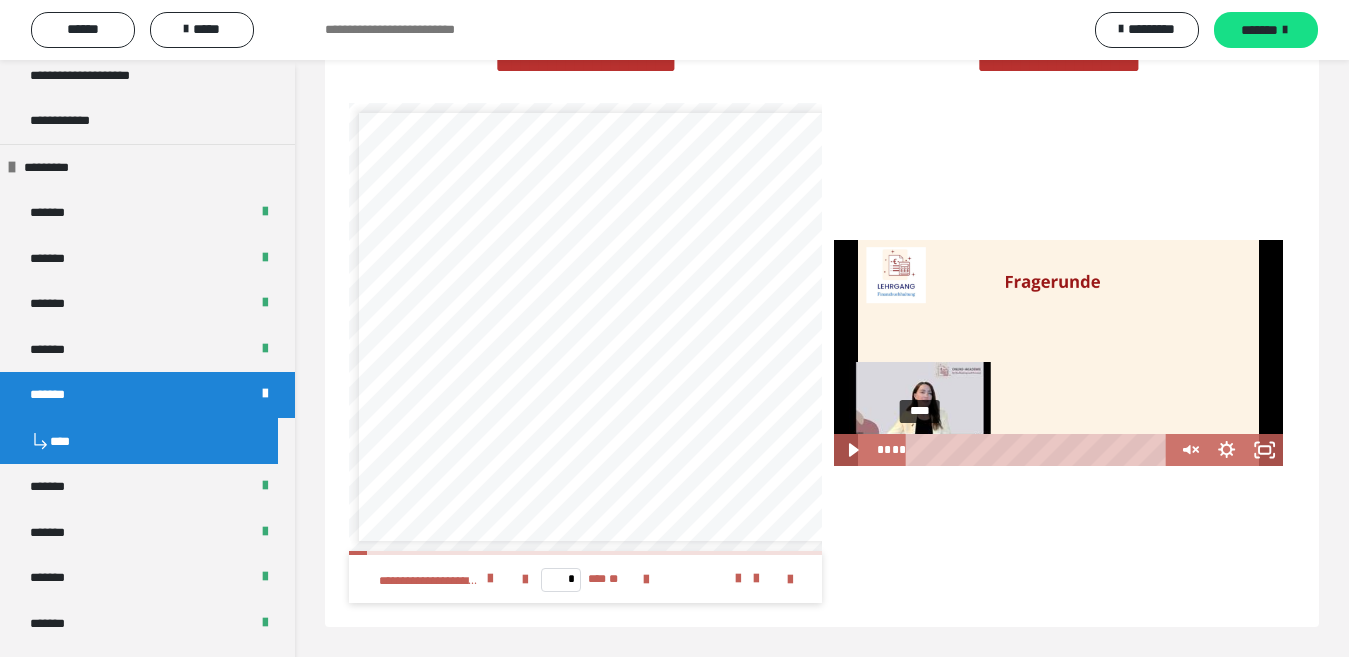 click on "****" at bounding box center [1039, 450] 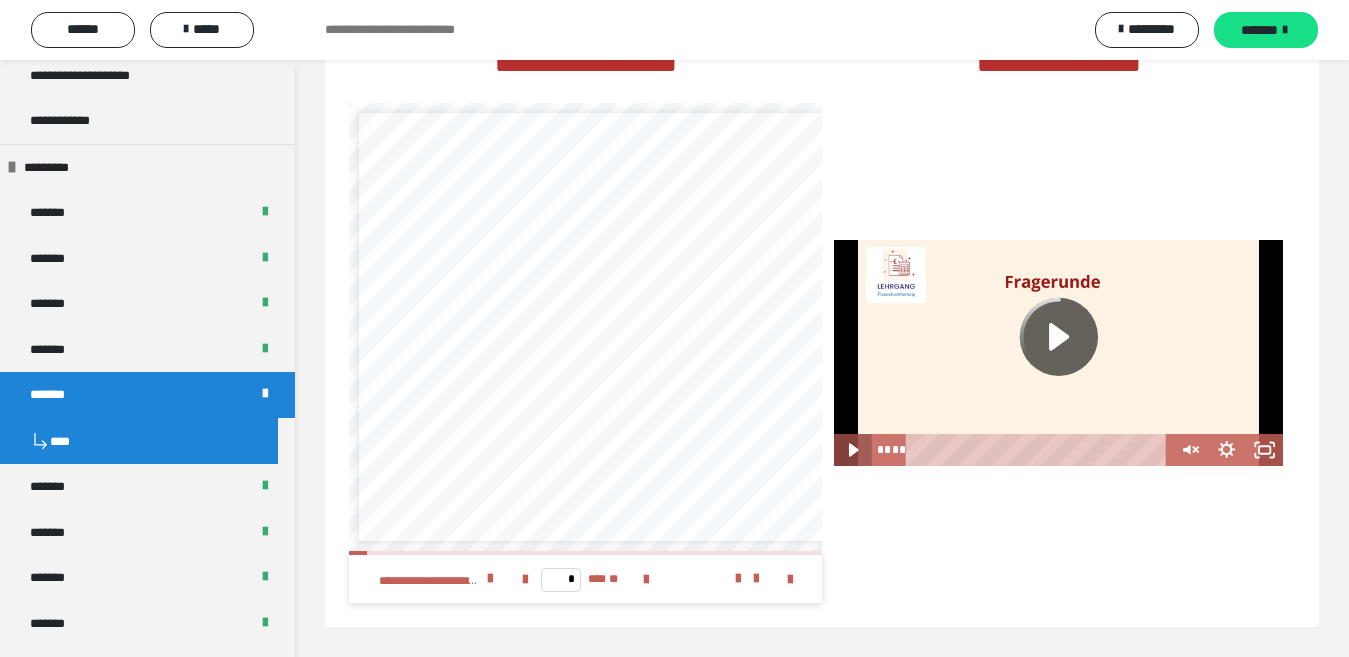 click 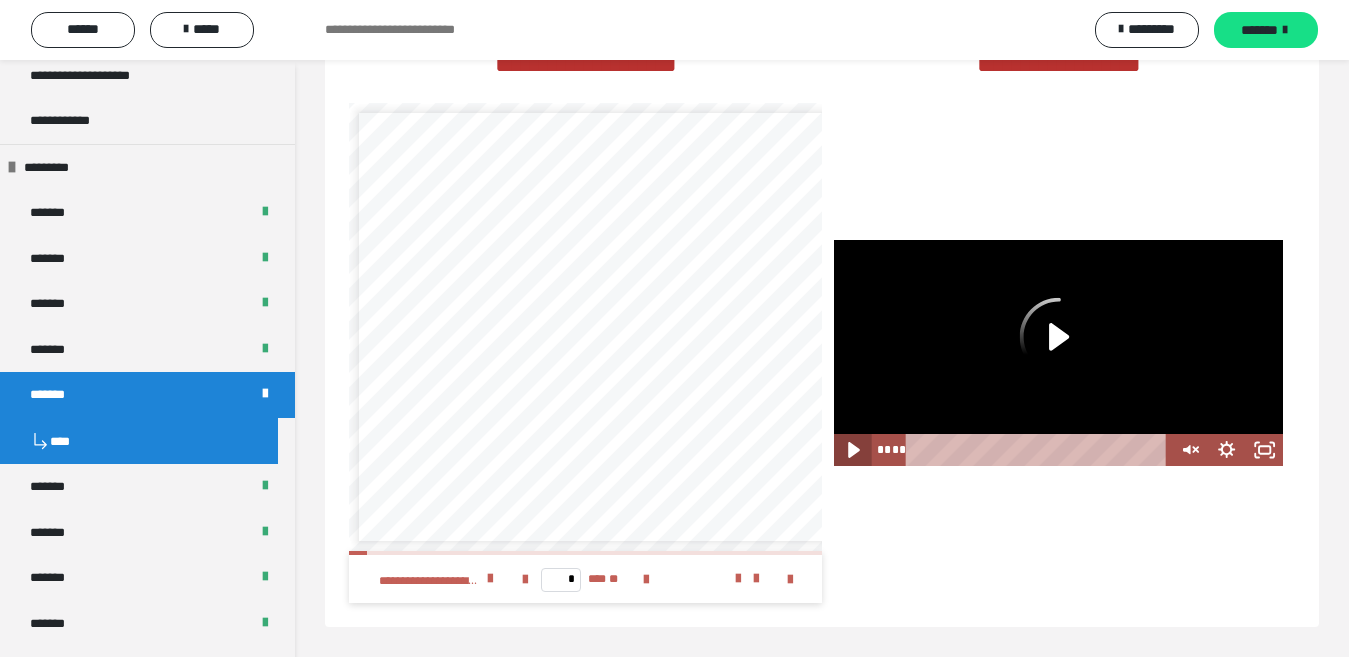 click 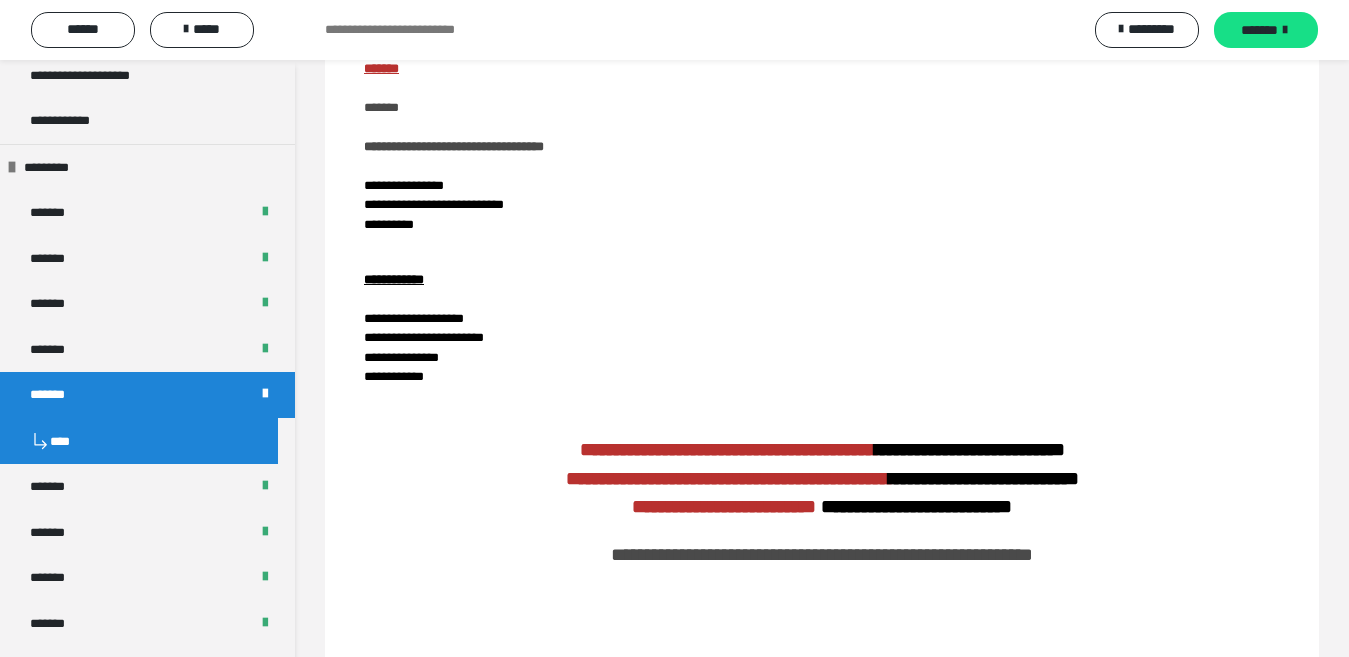 scroll, scrollTop: 796, scrollLeft: 0, axis: vertical 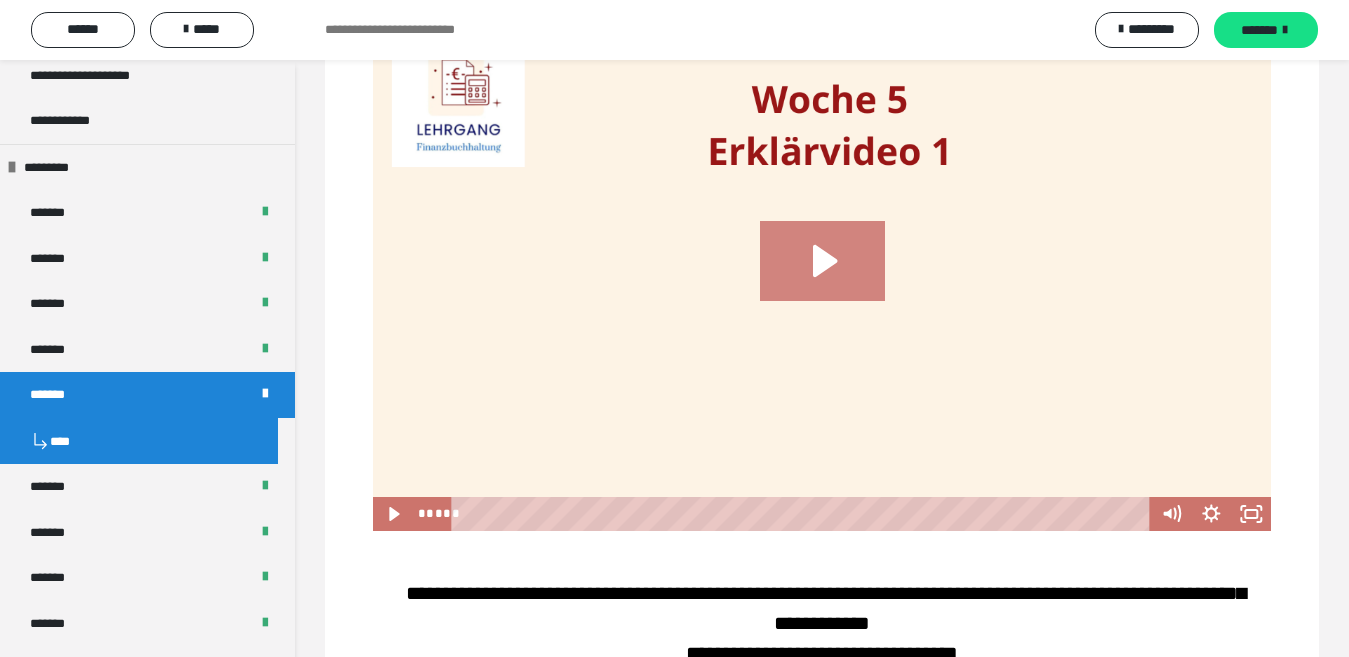 click 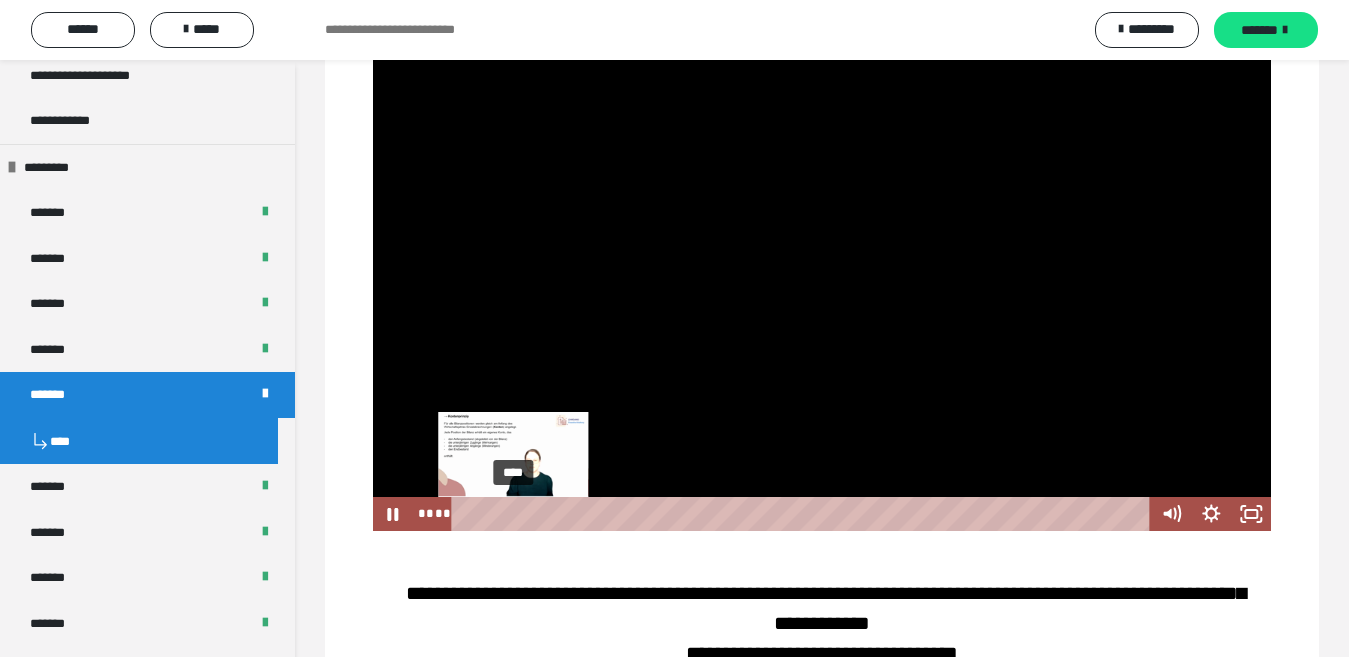 click on "****" at bounding box center [804, 514] 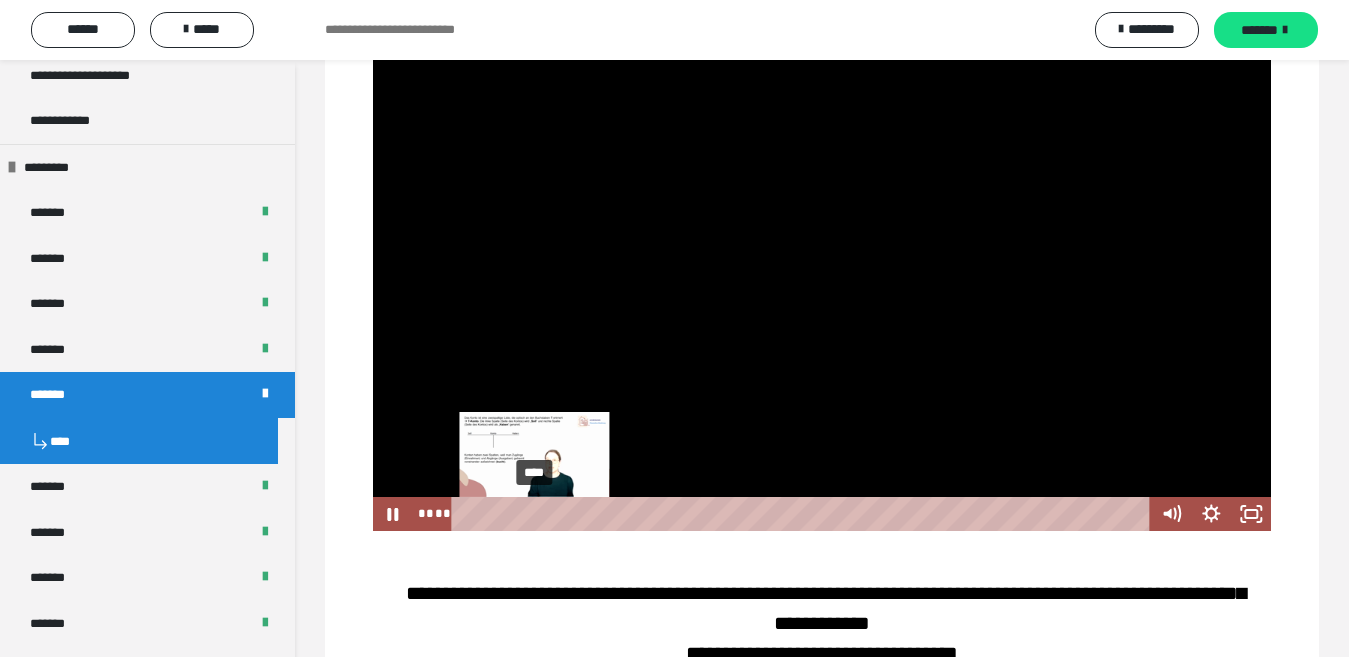 click on "****" at bounding box center [804, 514] 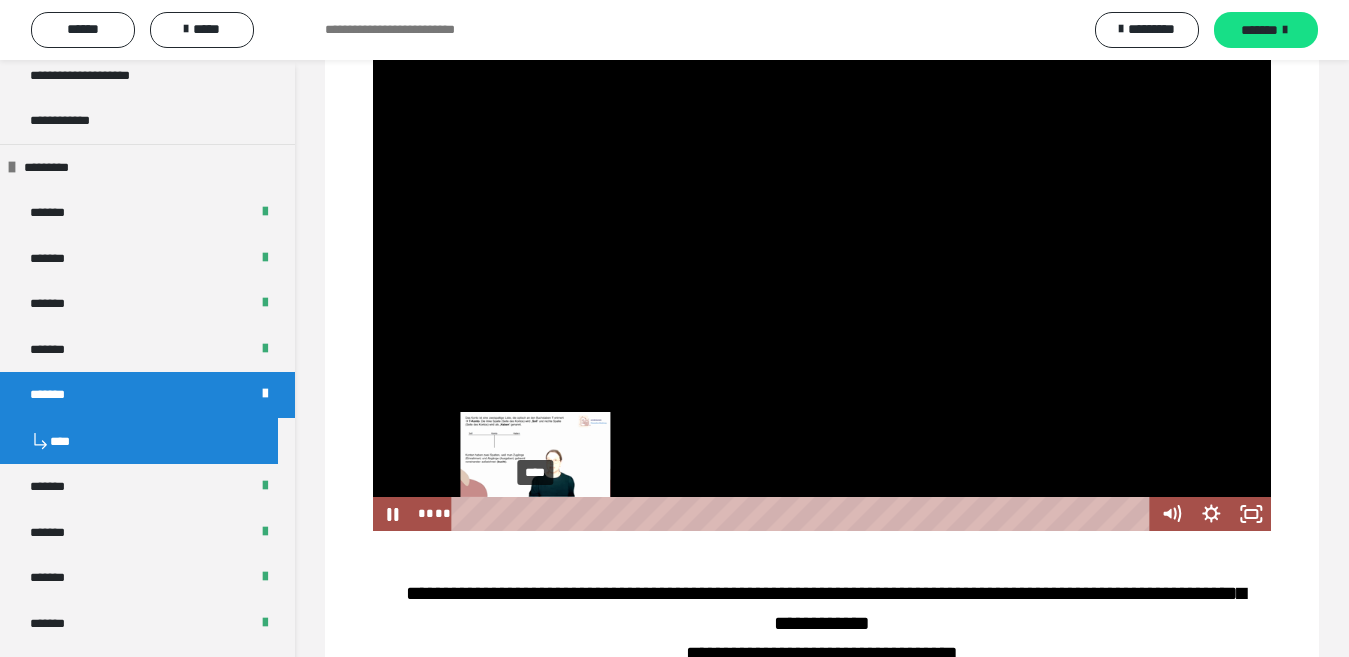 click on "****" at bounding box center (804, 514) 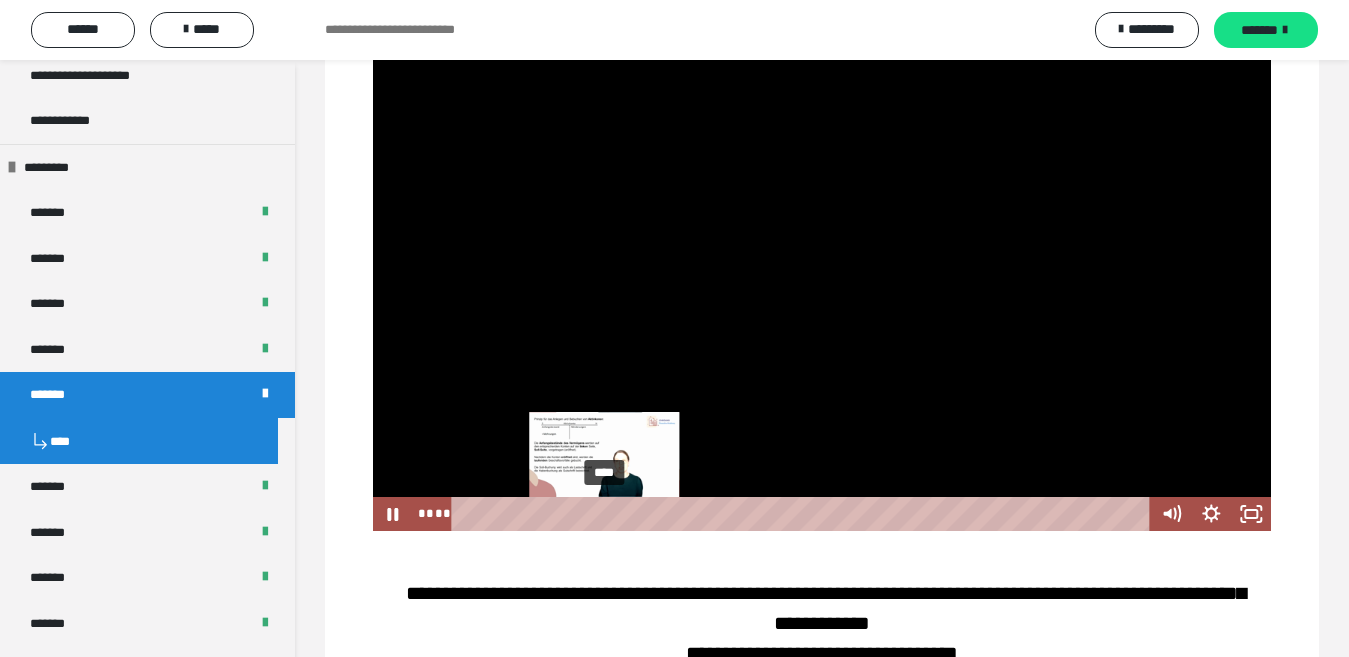 click on "****" at bounding box center [804, 514] 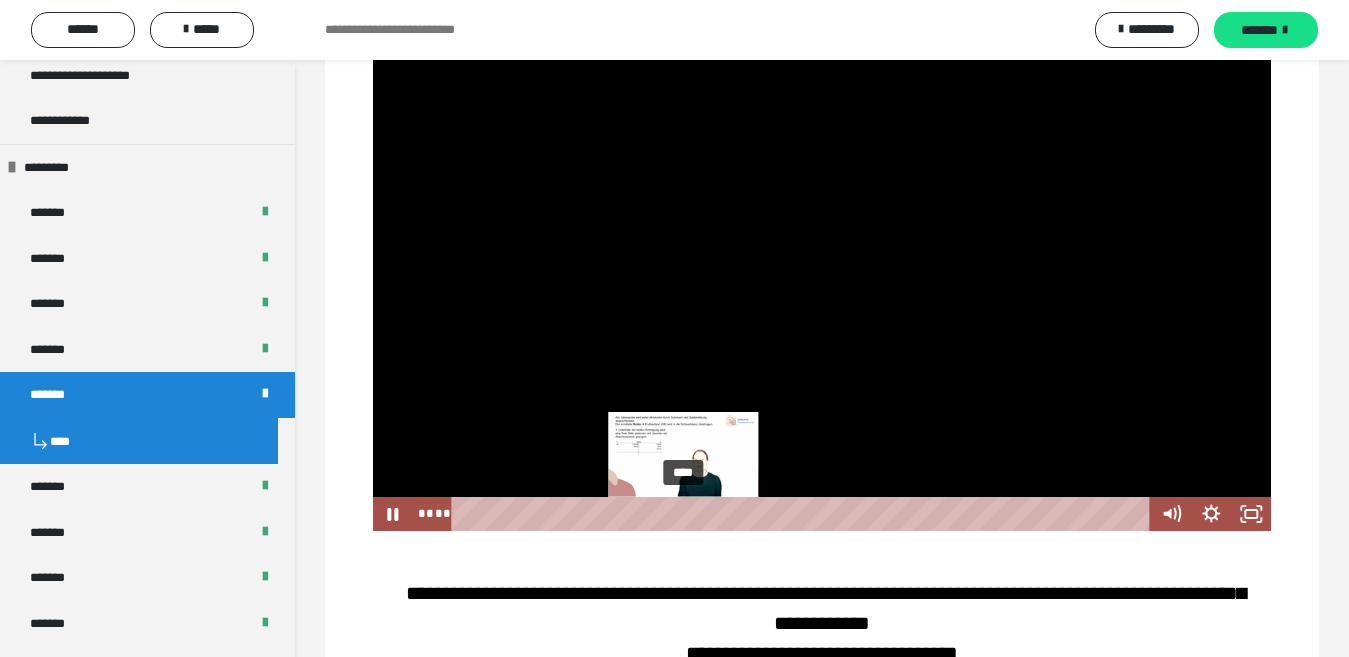 click on "****" at bounding box center [804, 514] 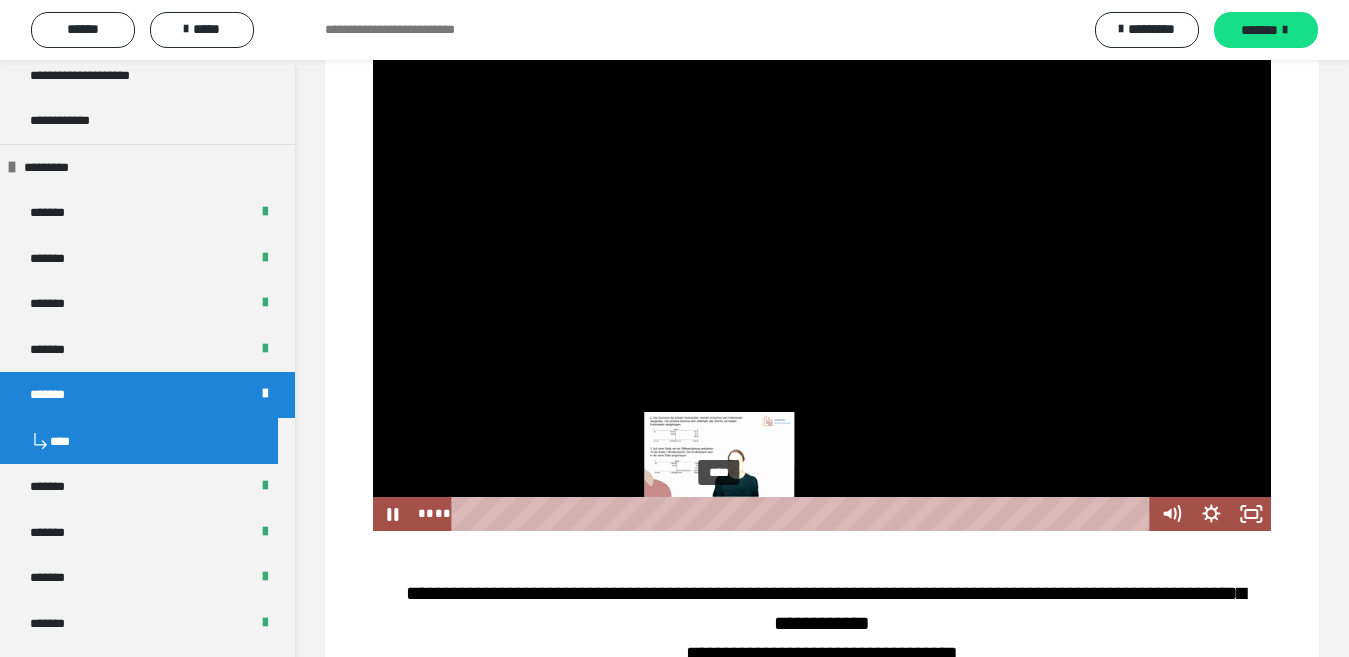 click on "****" at bounding box center (804, 514) 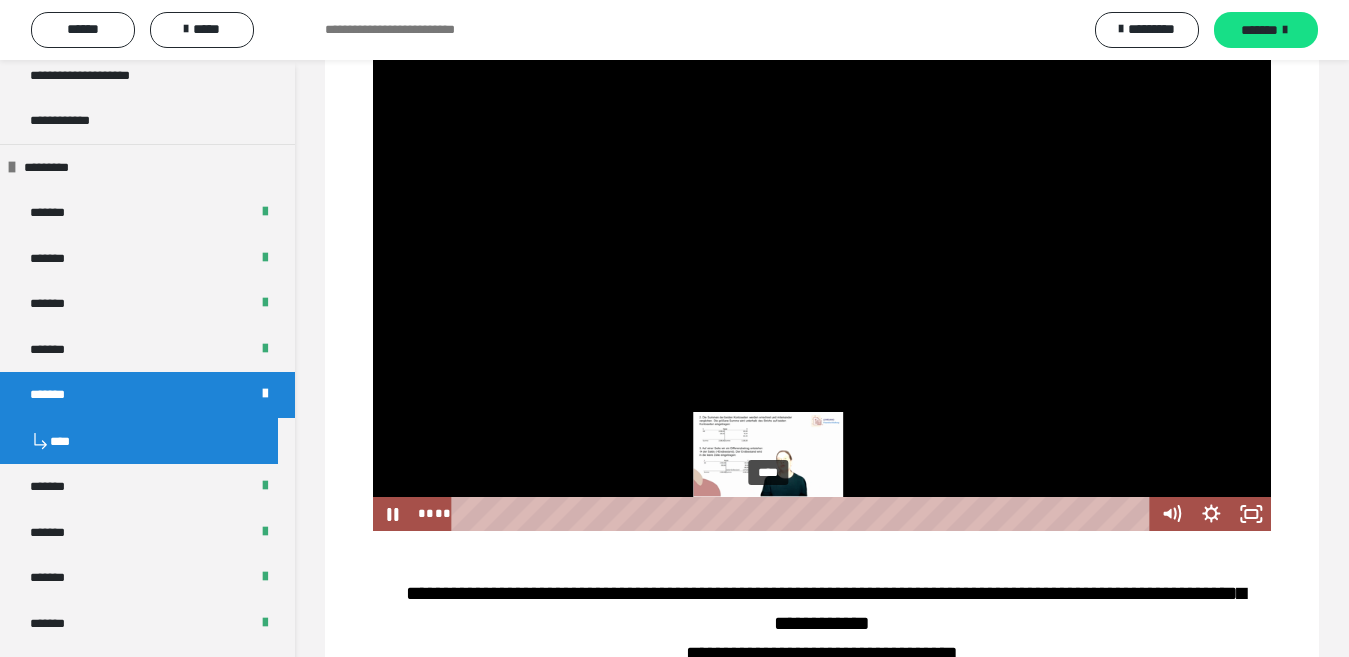click on "****" at bounding box center (804, 514) 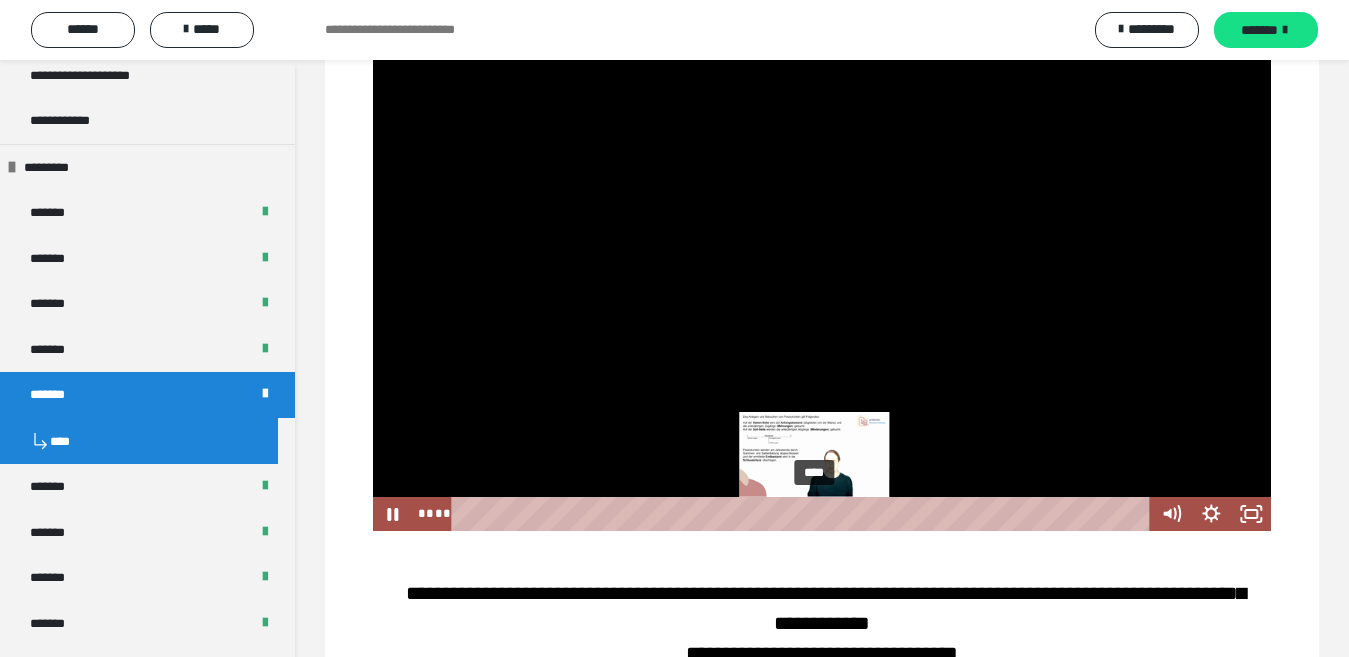 click on "****" at bounding box center [804, 514] 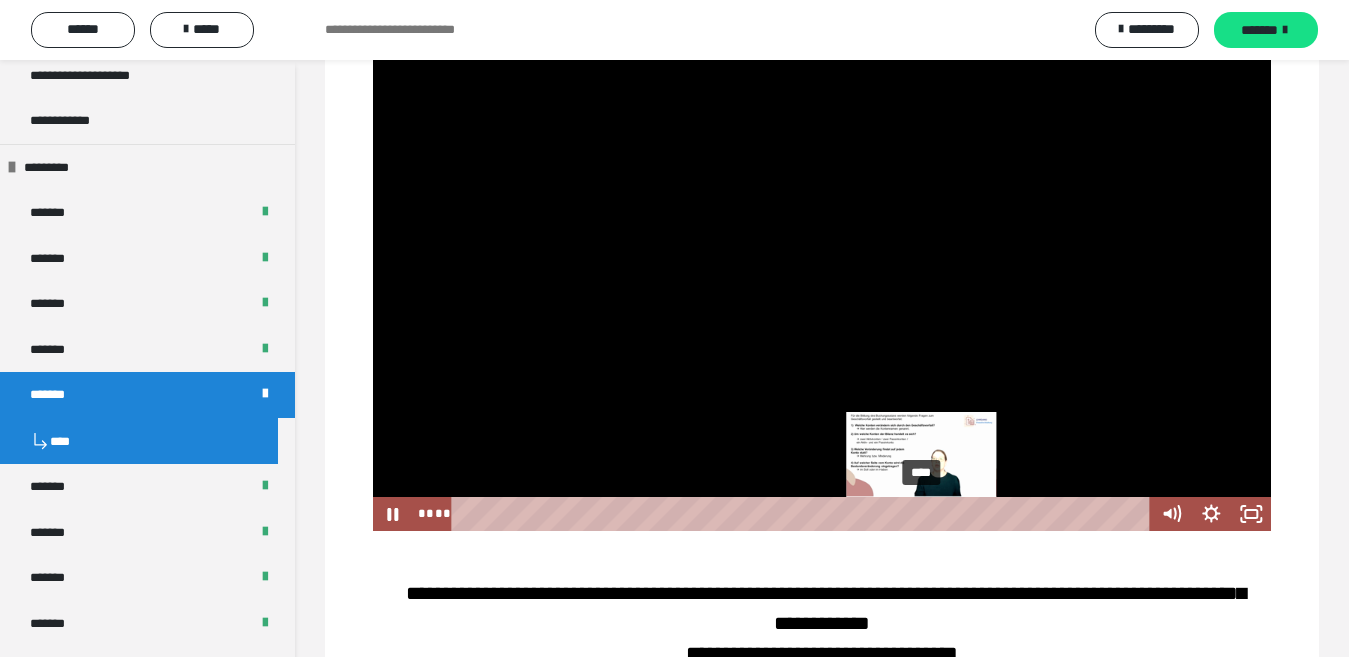 click on "****" at bounding box center (804, 514) 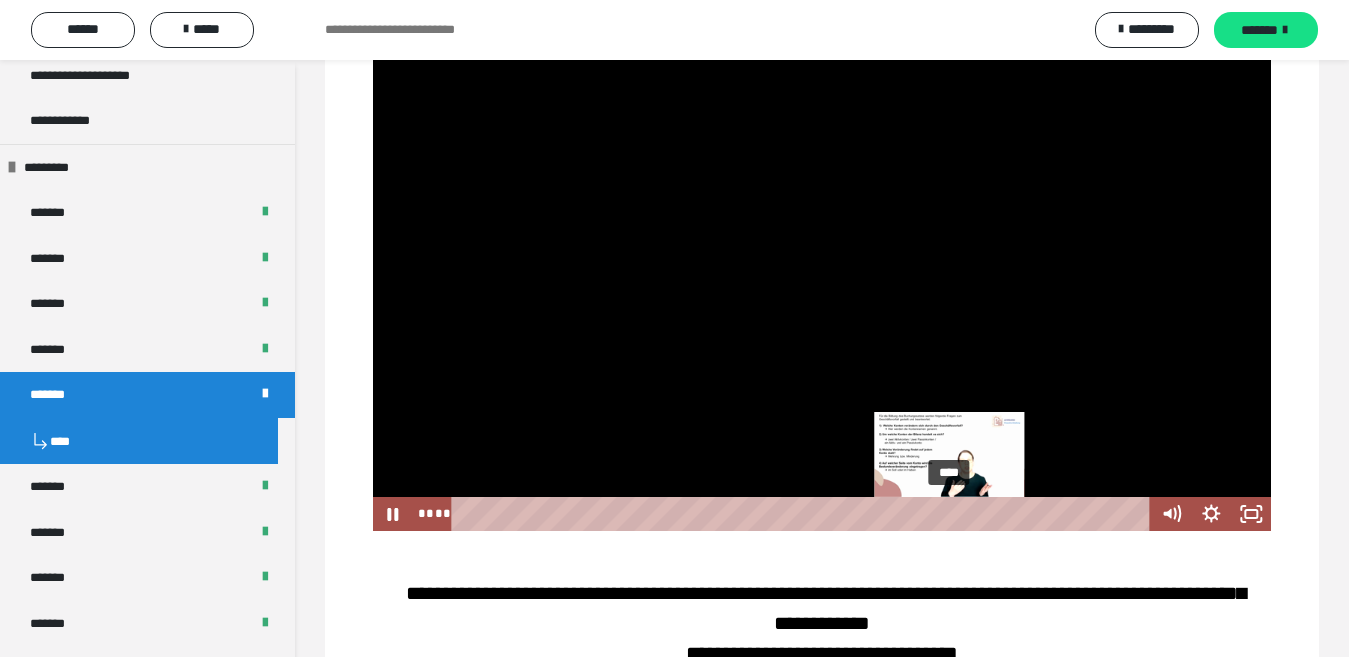 click on "****" at bounding box center (804, 514) 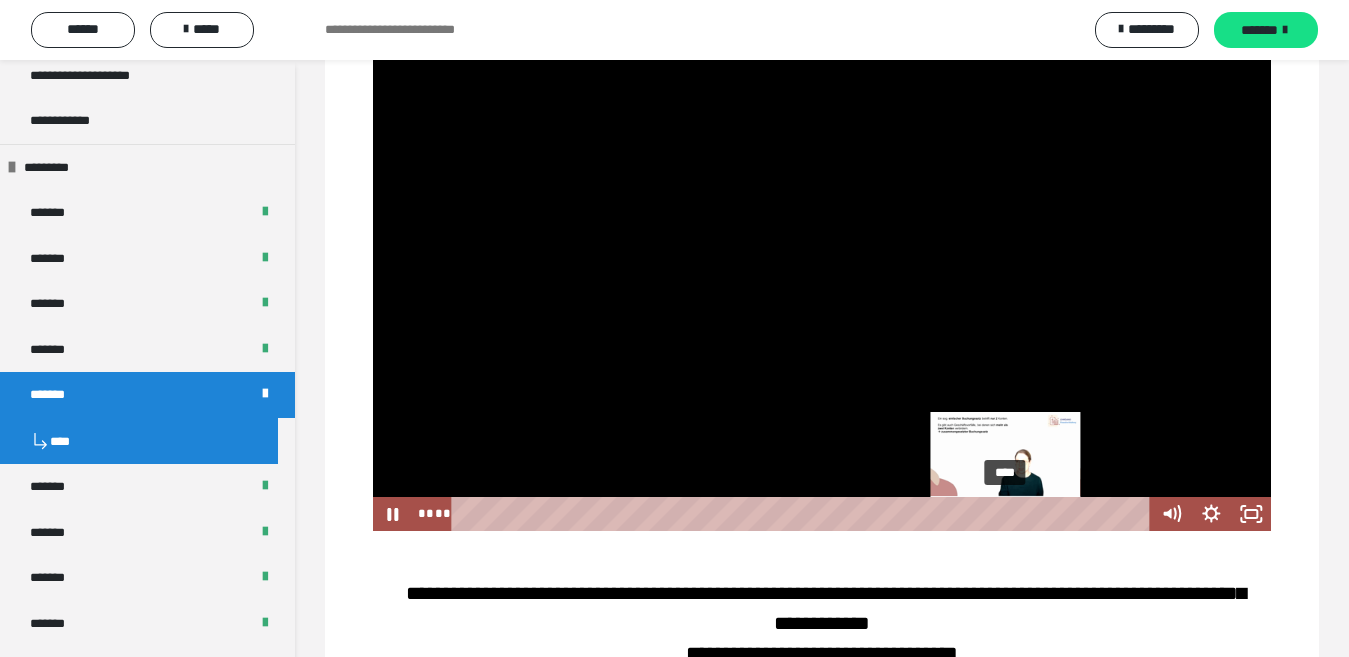 click on "****" at bounding box center [804, 514] 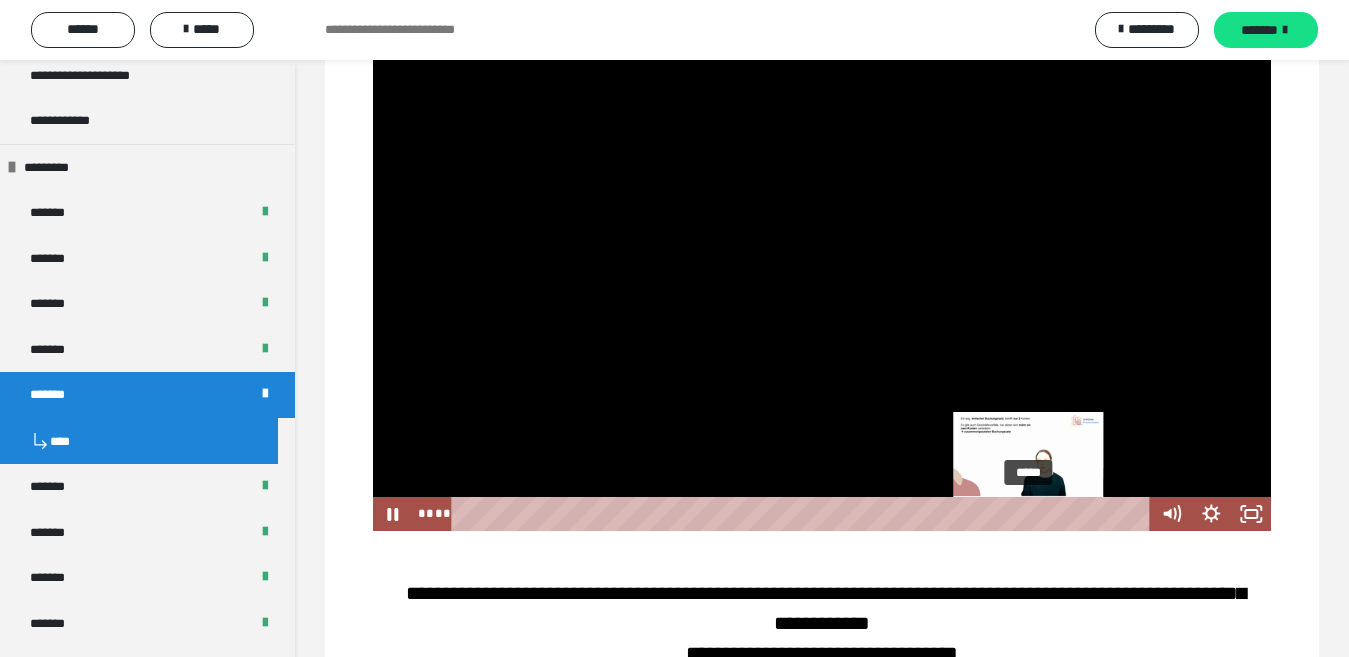click on "*****" at bounding box center [804, 514] 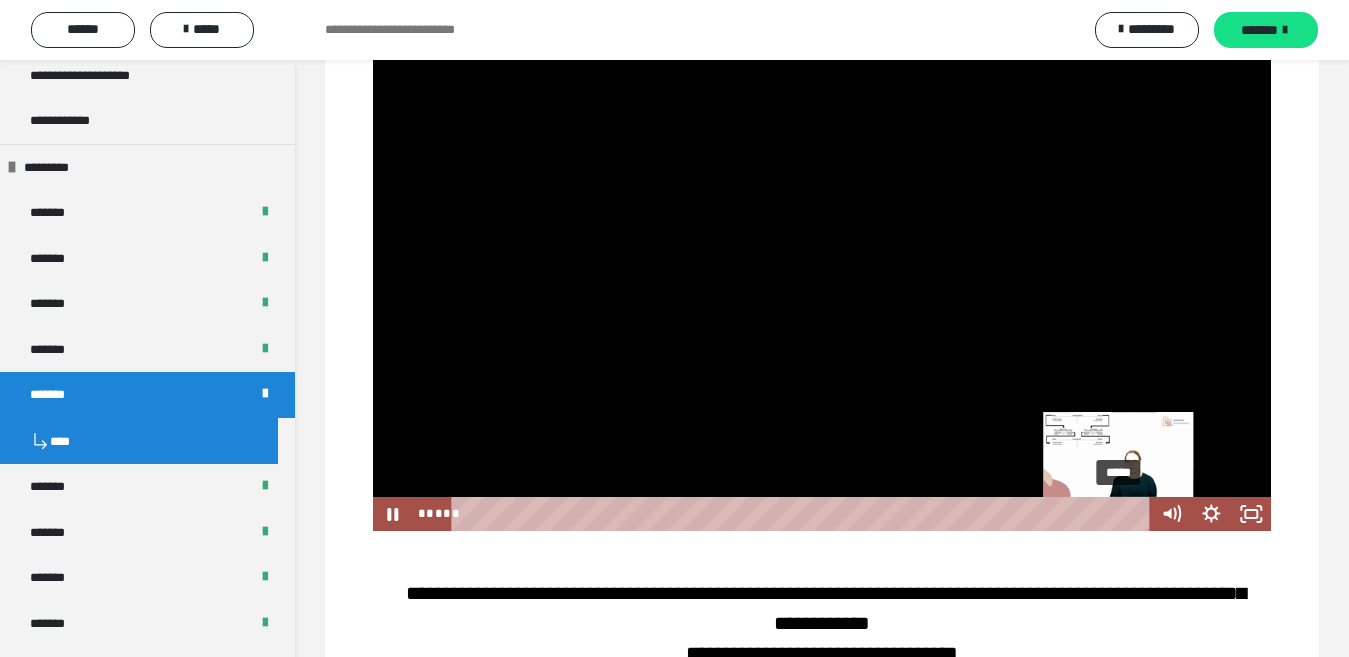 click on "*****" at bounding box center [804, 514] 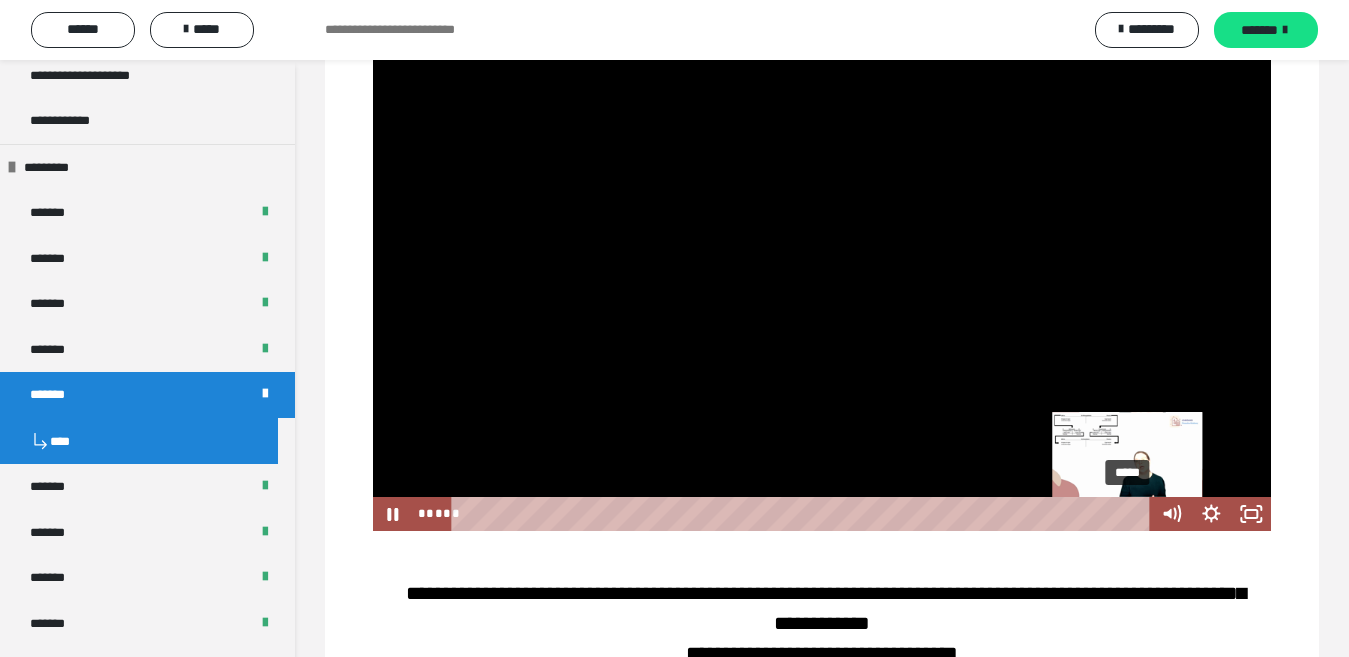 click on "*****" at bounding box center [804, 514] 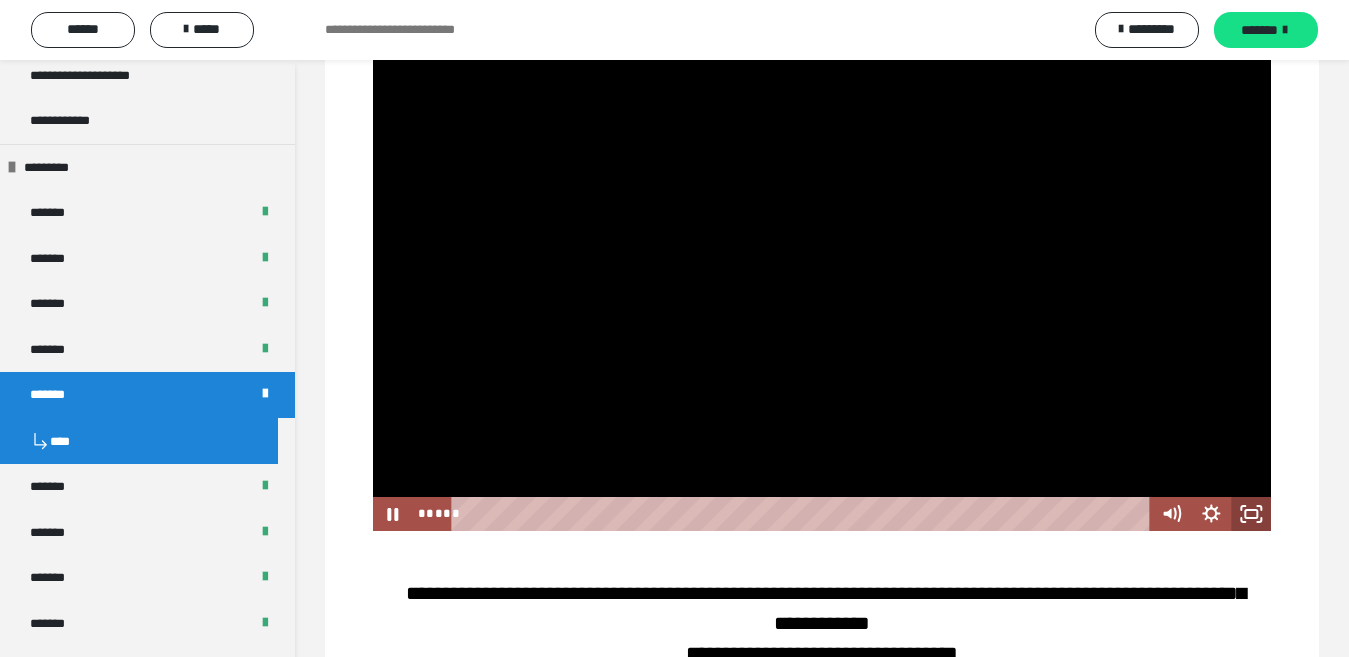 click 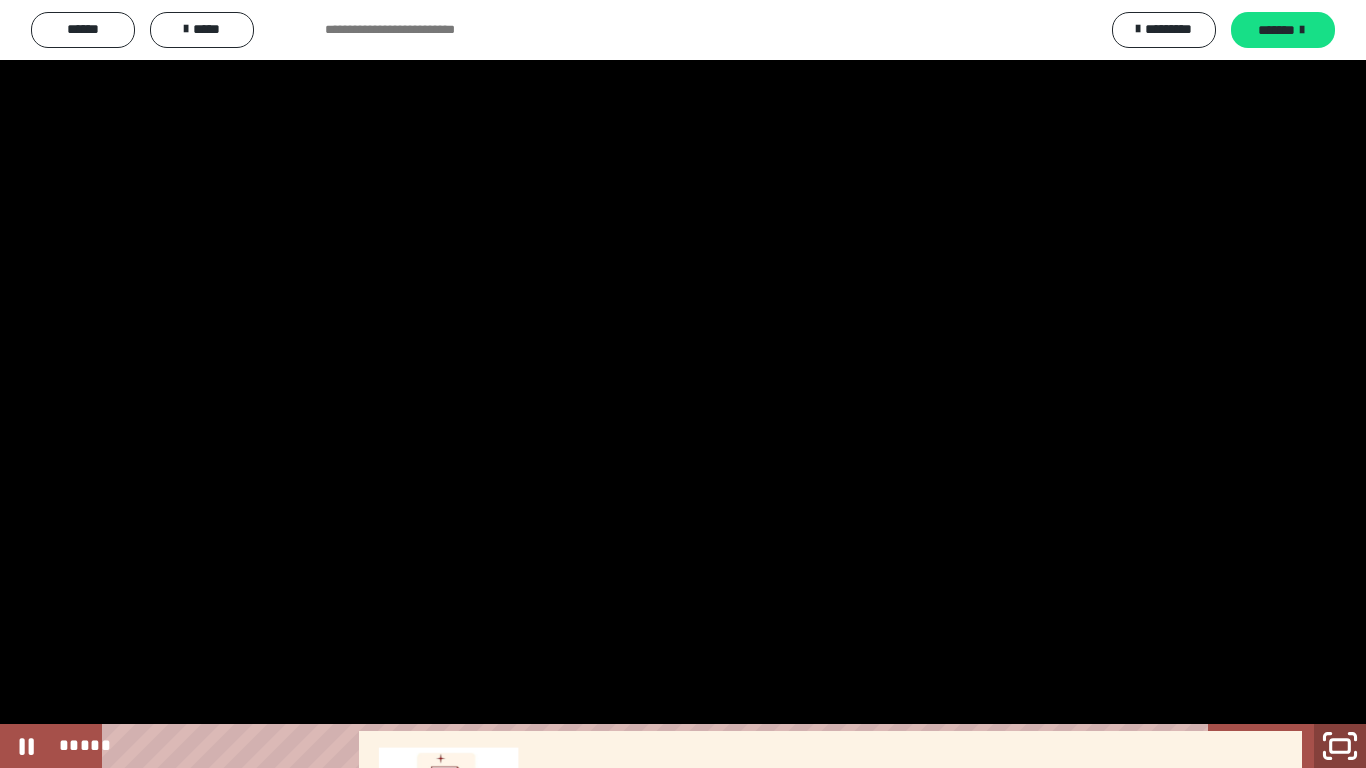 click 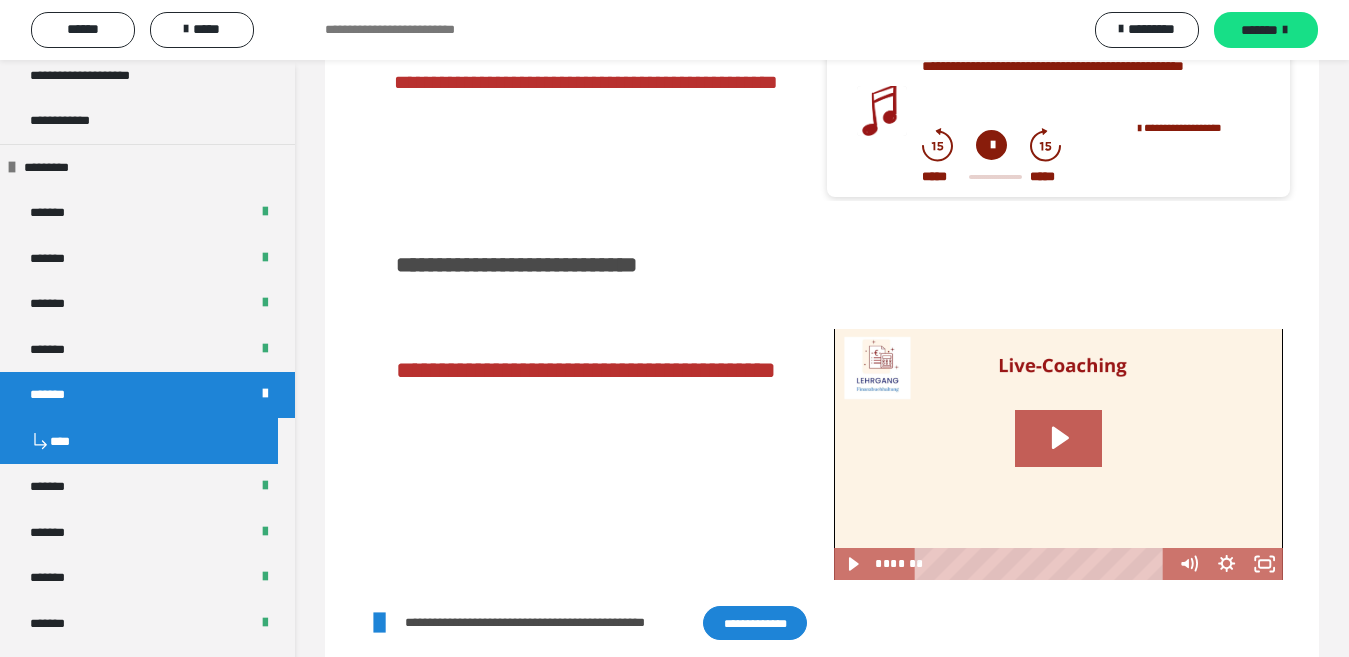 scroll, scrollTop: 3089, scrollLeft: 0, axis: vertical 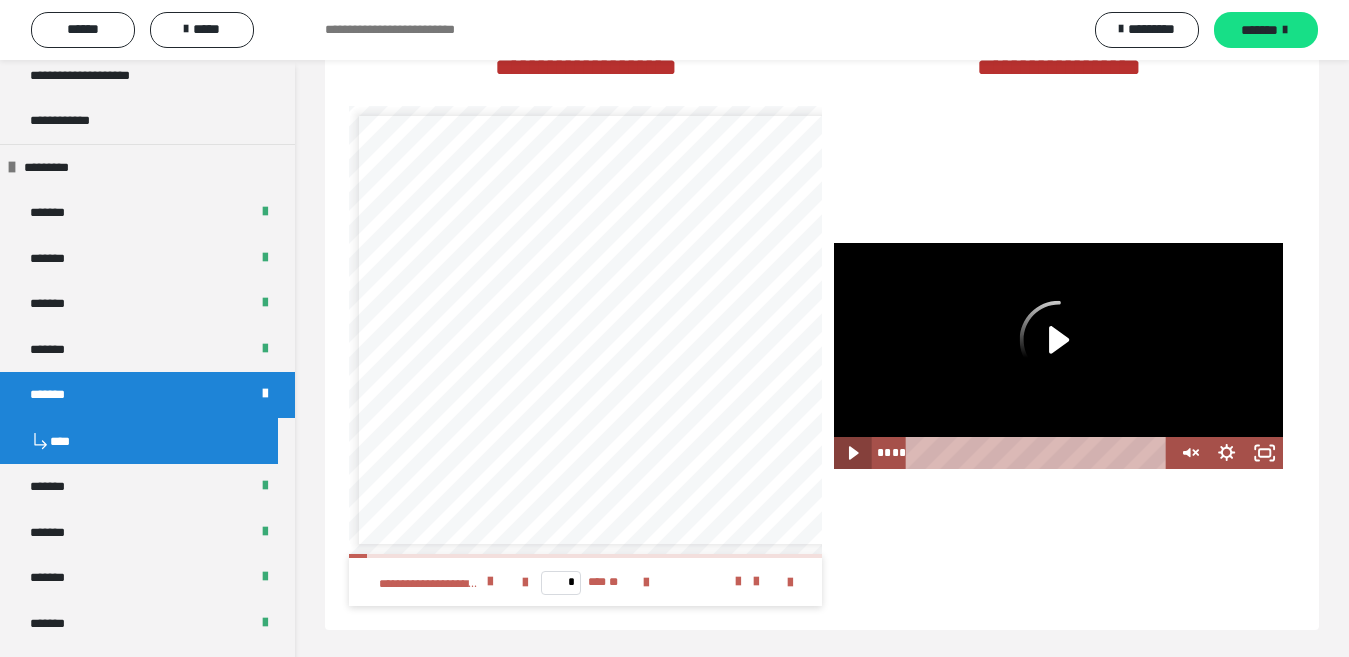 click 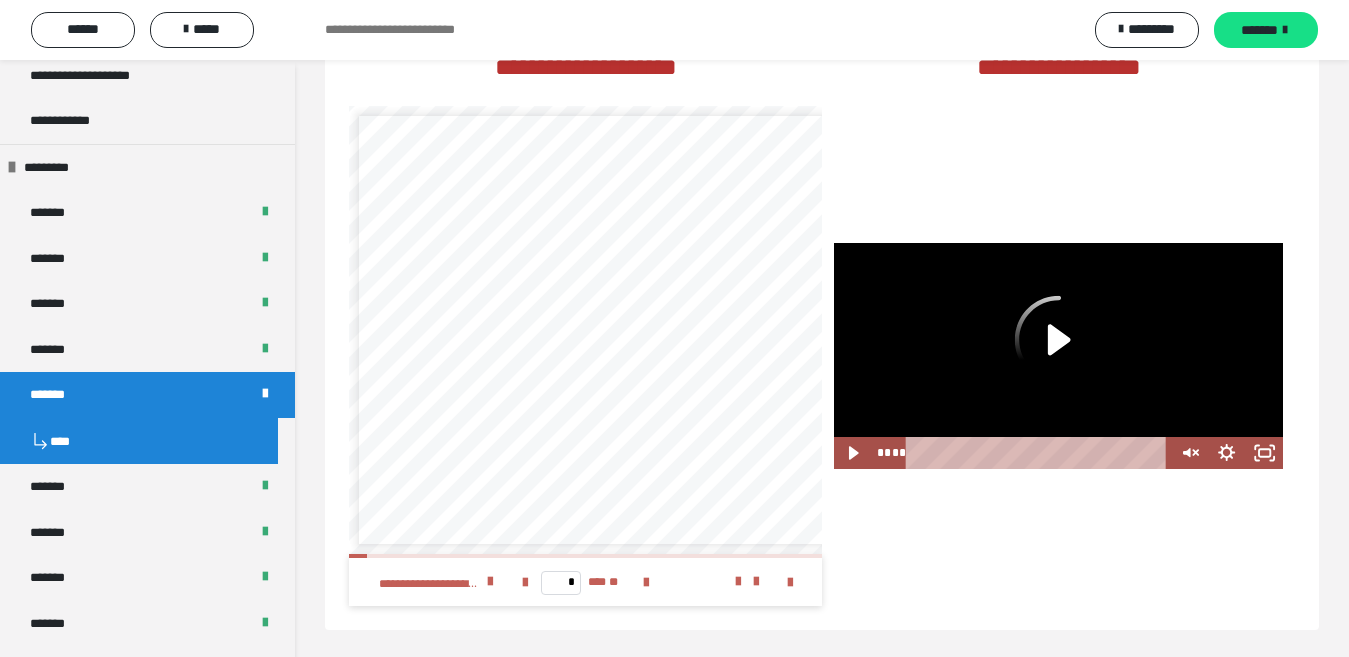 click 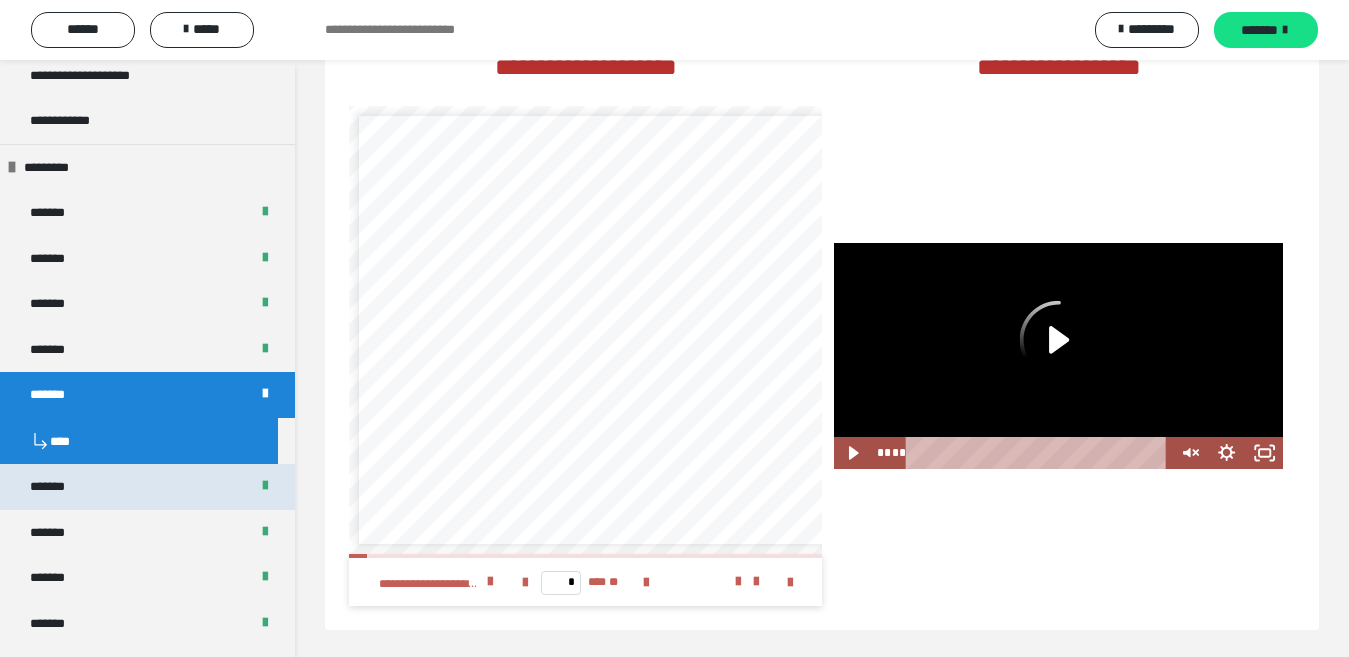 click on "*******" at bounding box center (147, 487) 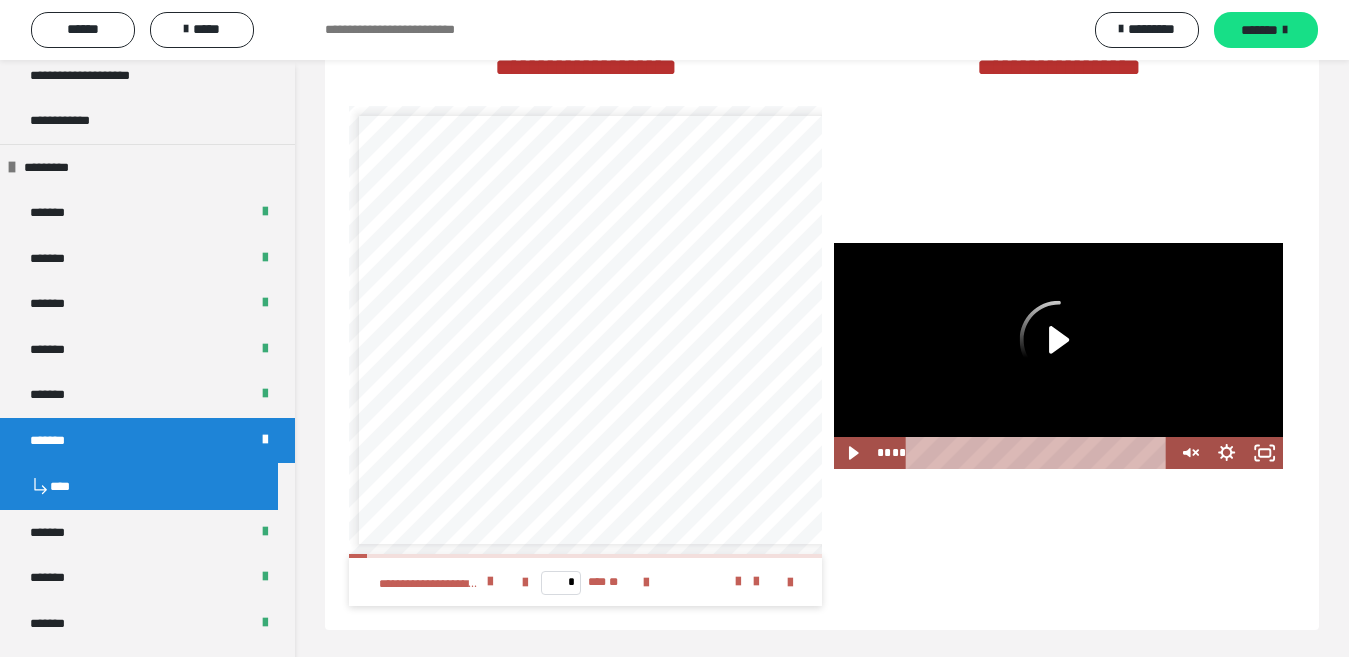 scroll, scrollTop: 2676, scrollLeft: 0, axis: vertical 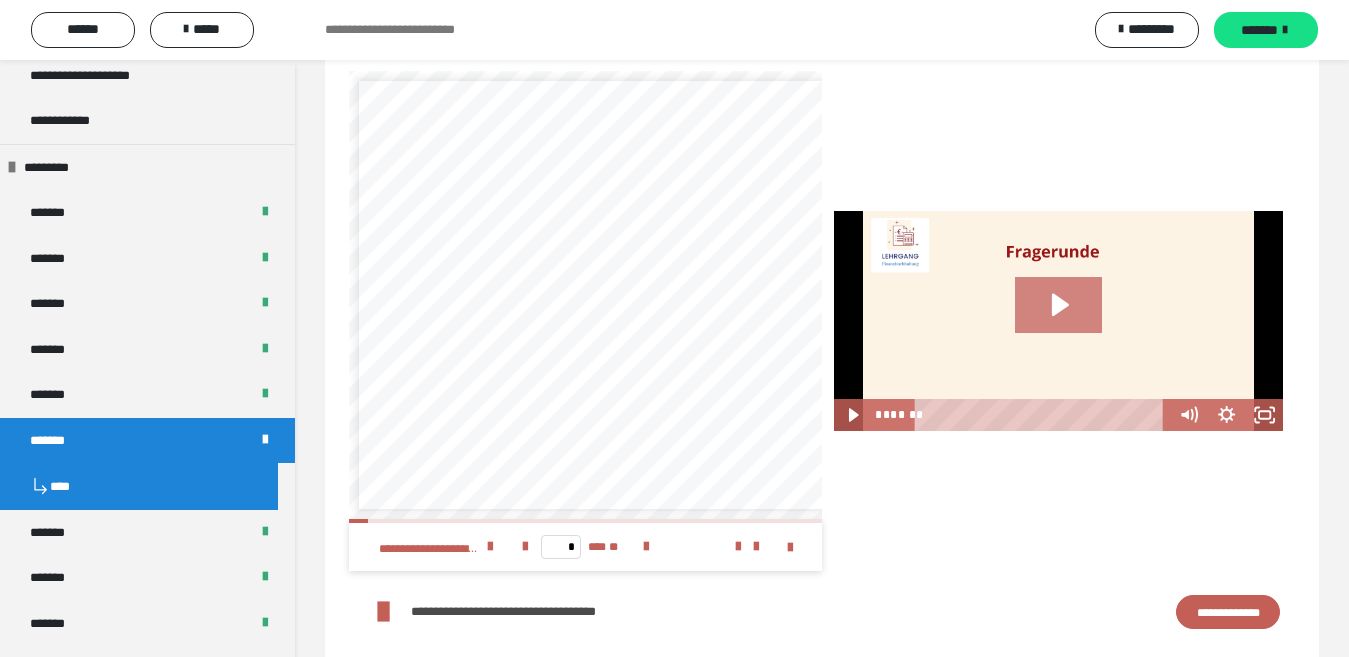 click 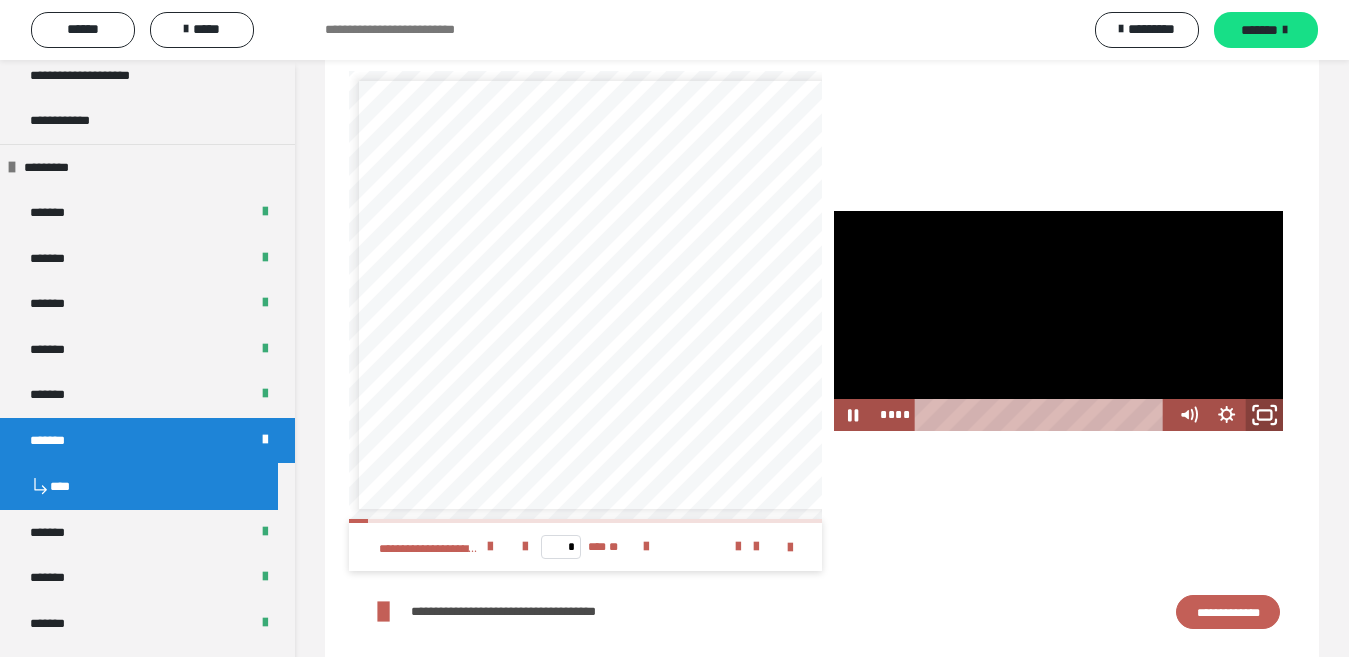 click 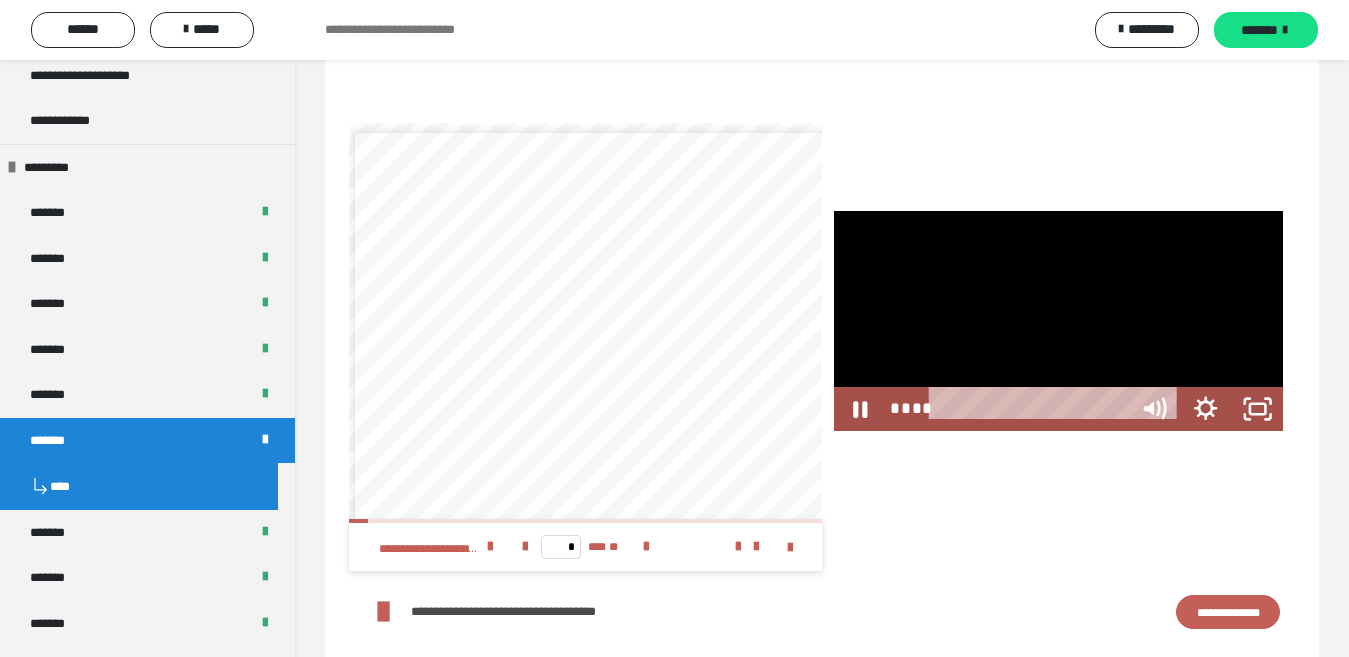scroll, scrollTop: 3093, scrollLeft: 0, axis: vertical 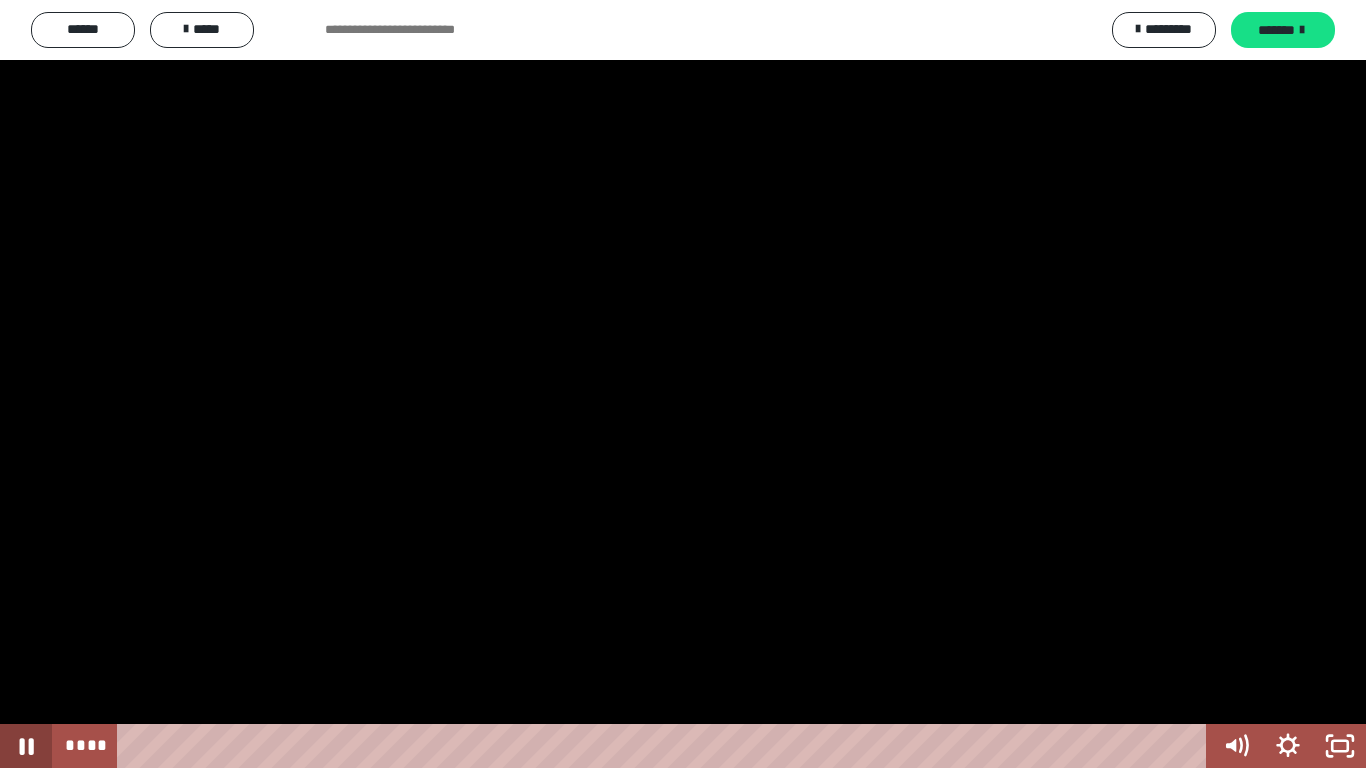 click 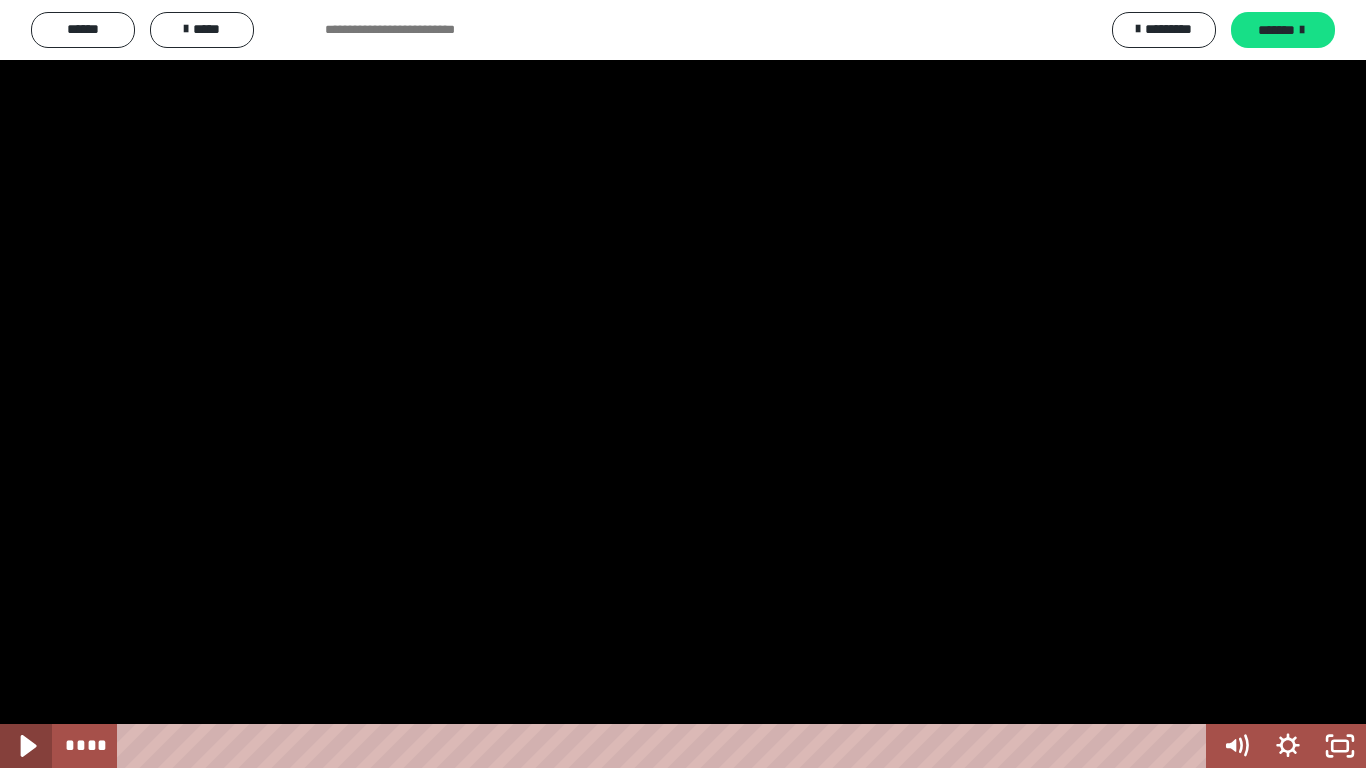 click 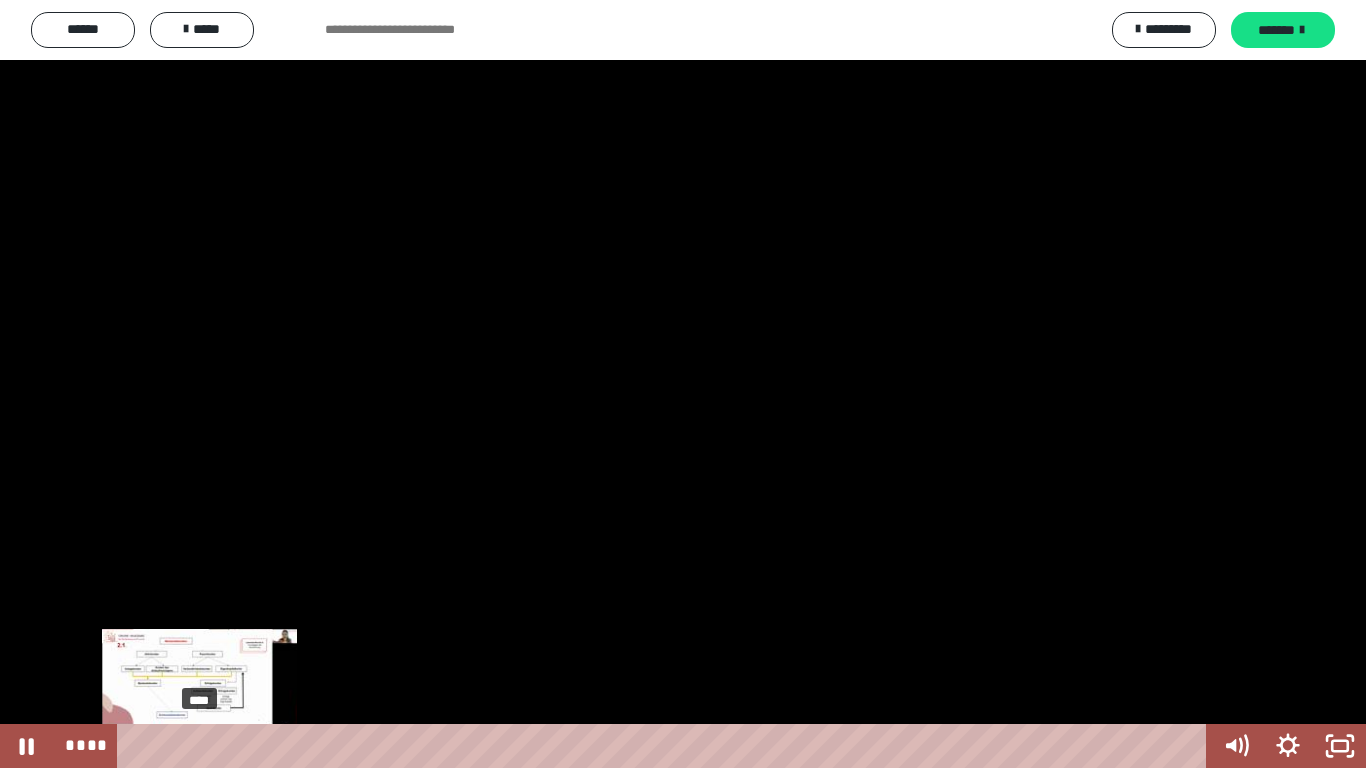click on "****" at bounding box center (666, 746) 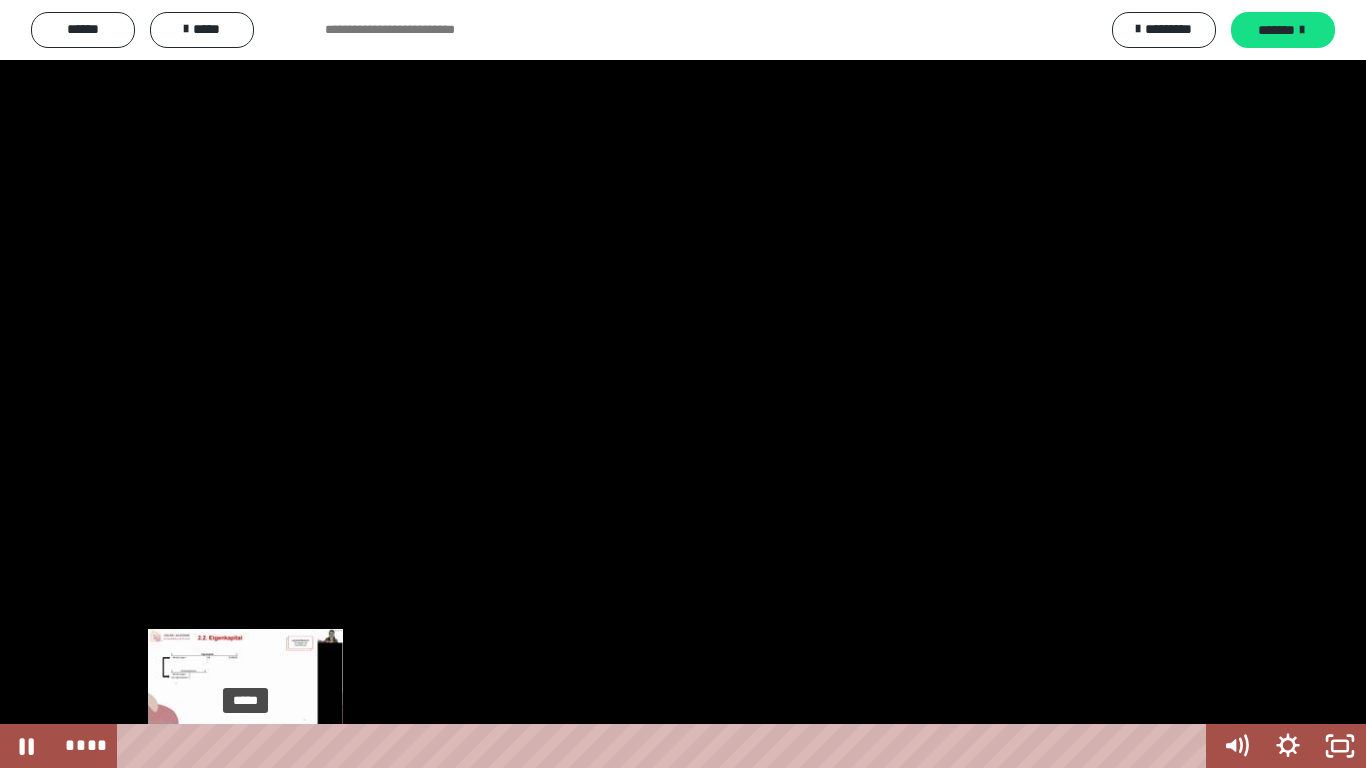 click on "*****" at bounding box center [666, 746] 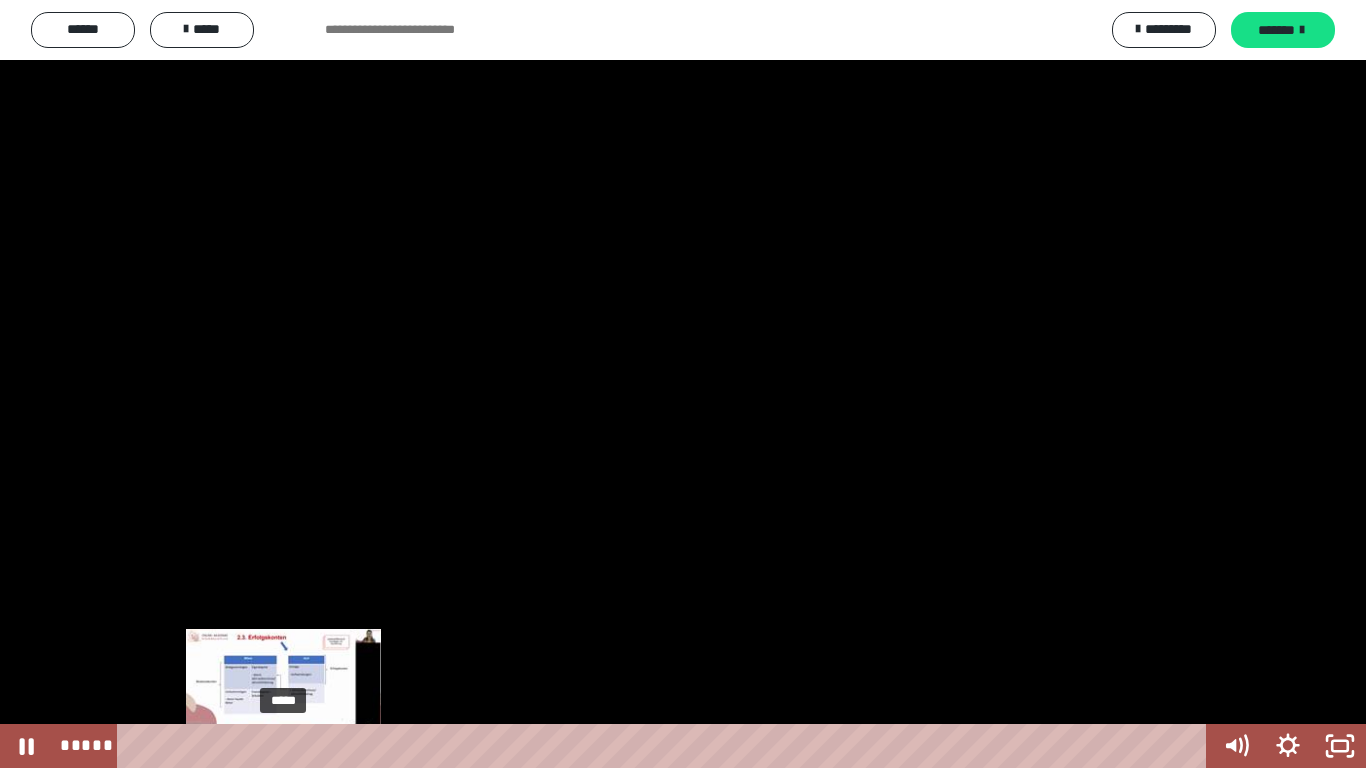click on "*****" at bounding box center (666, 746) 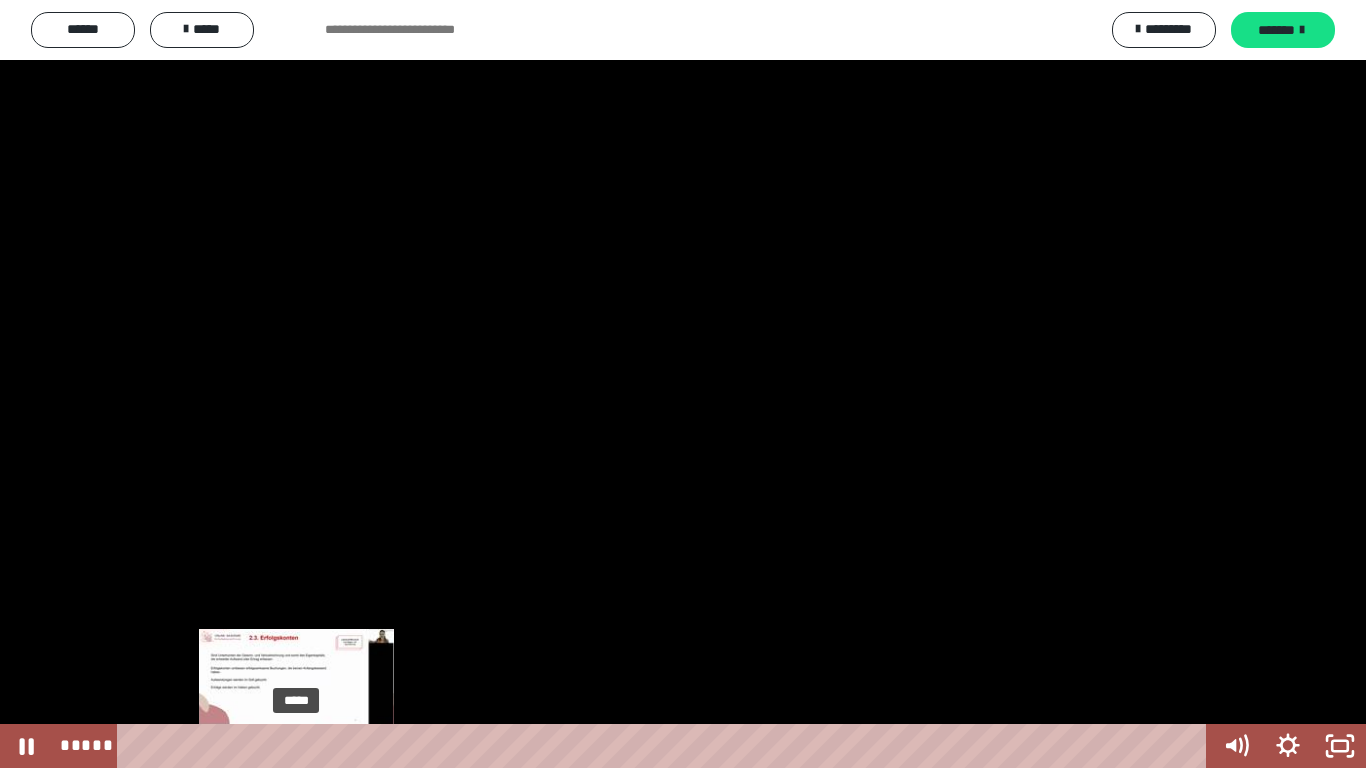 click on "*****" at bounding box center [666, 746] 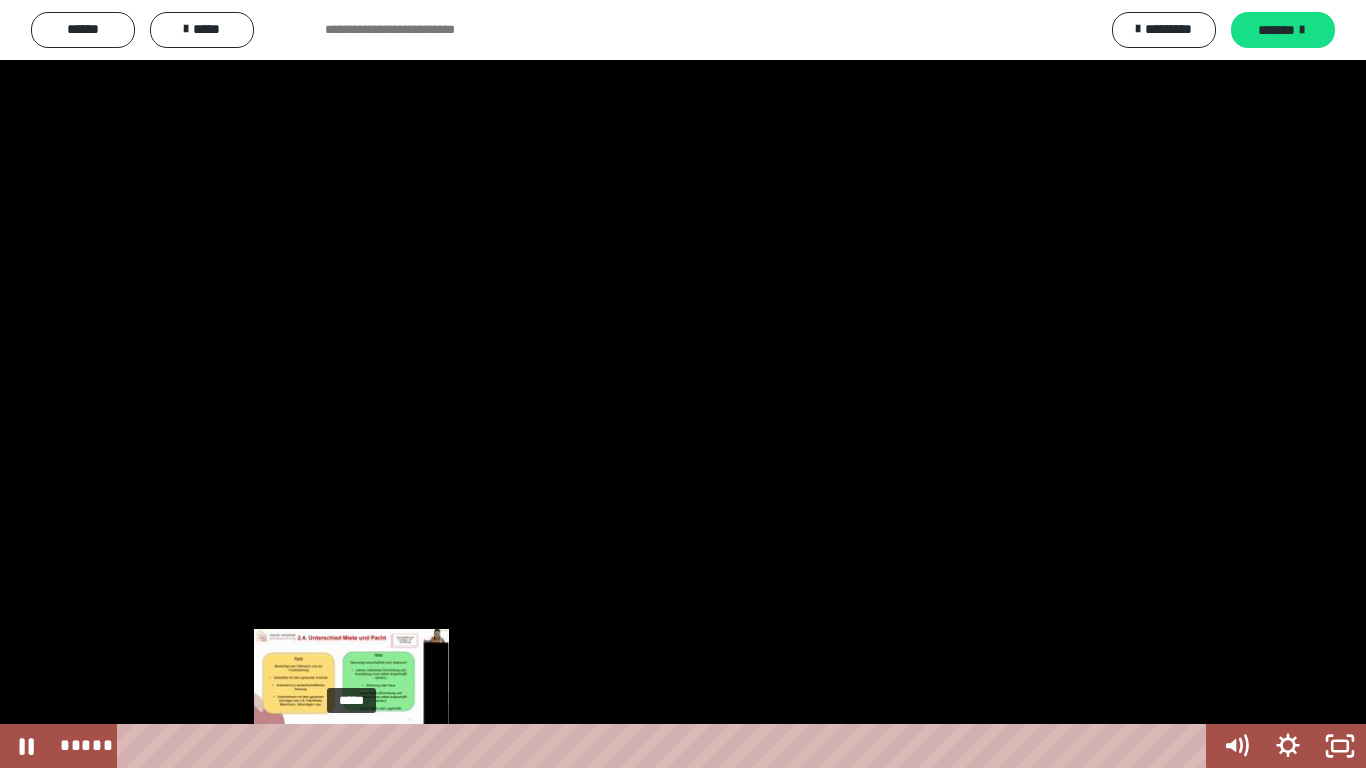 click on "*****" at bounding box center (666, 746) 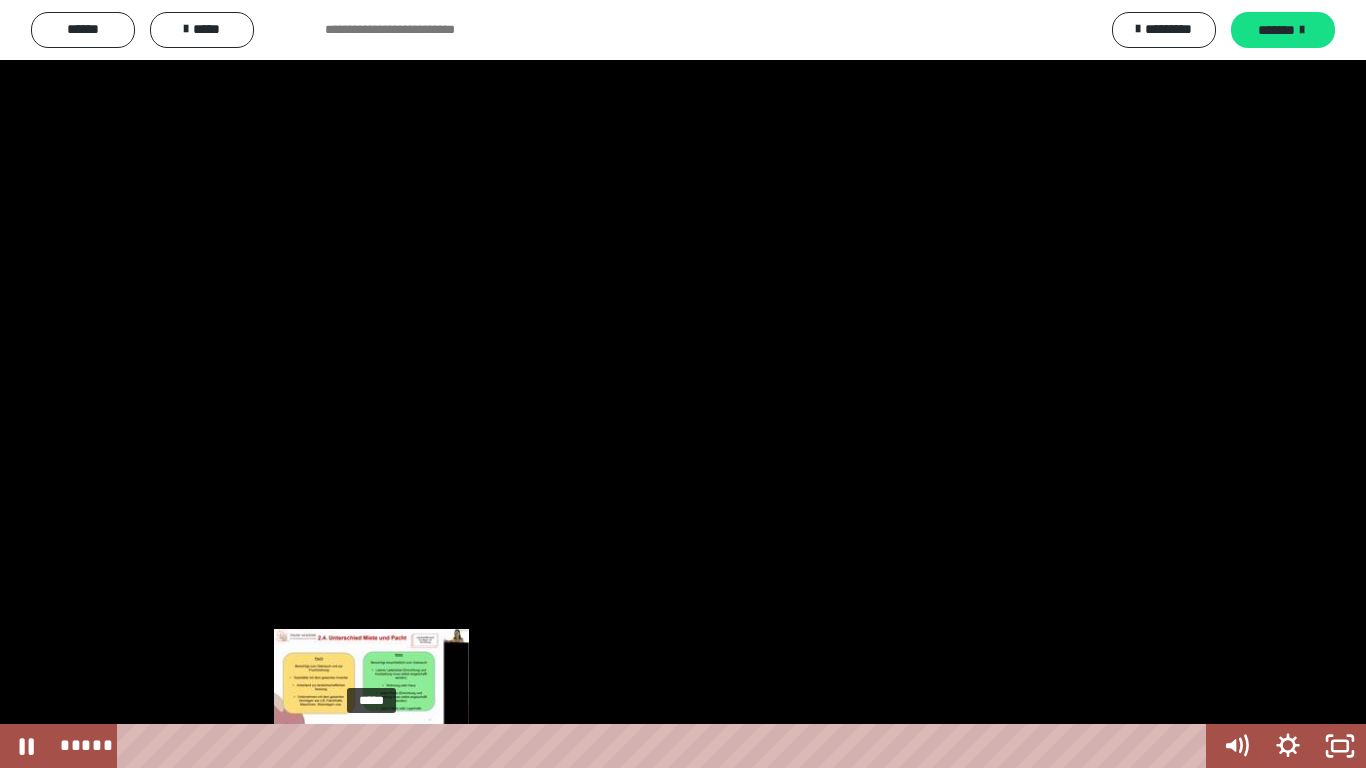 click on "*****" at bounding box center [666, 746] 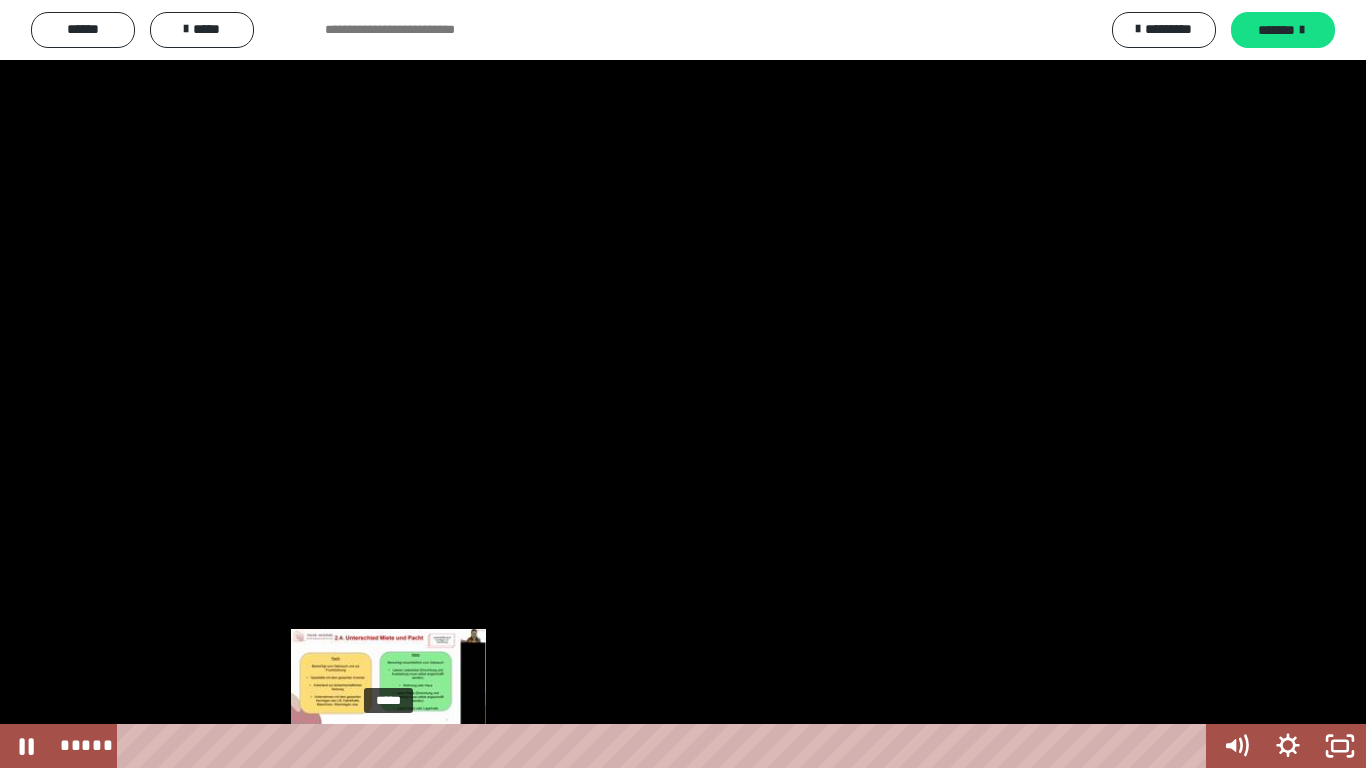 click on "*****" at bounding box center [666, 746] 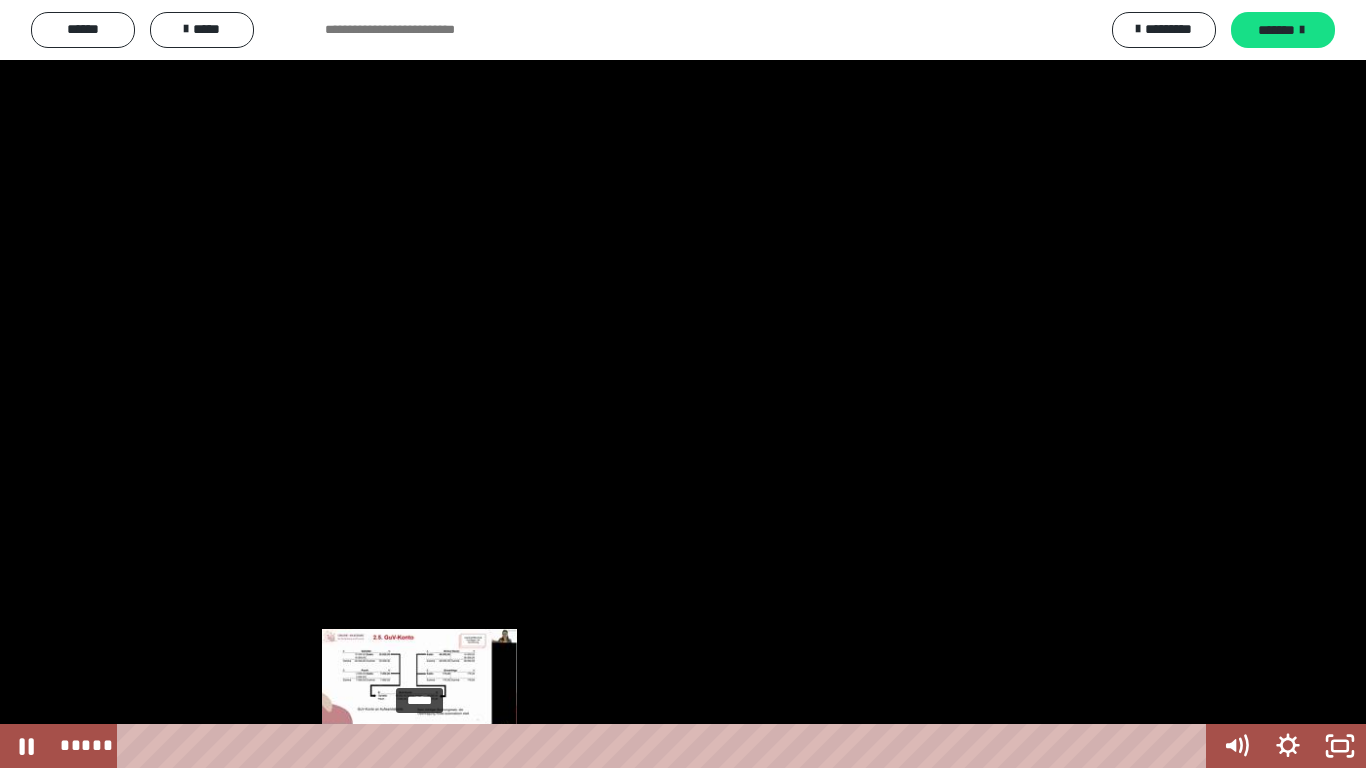 click on "*****" at bounding box center (666, 746) 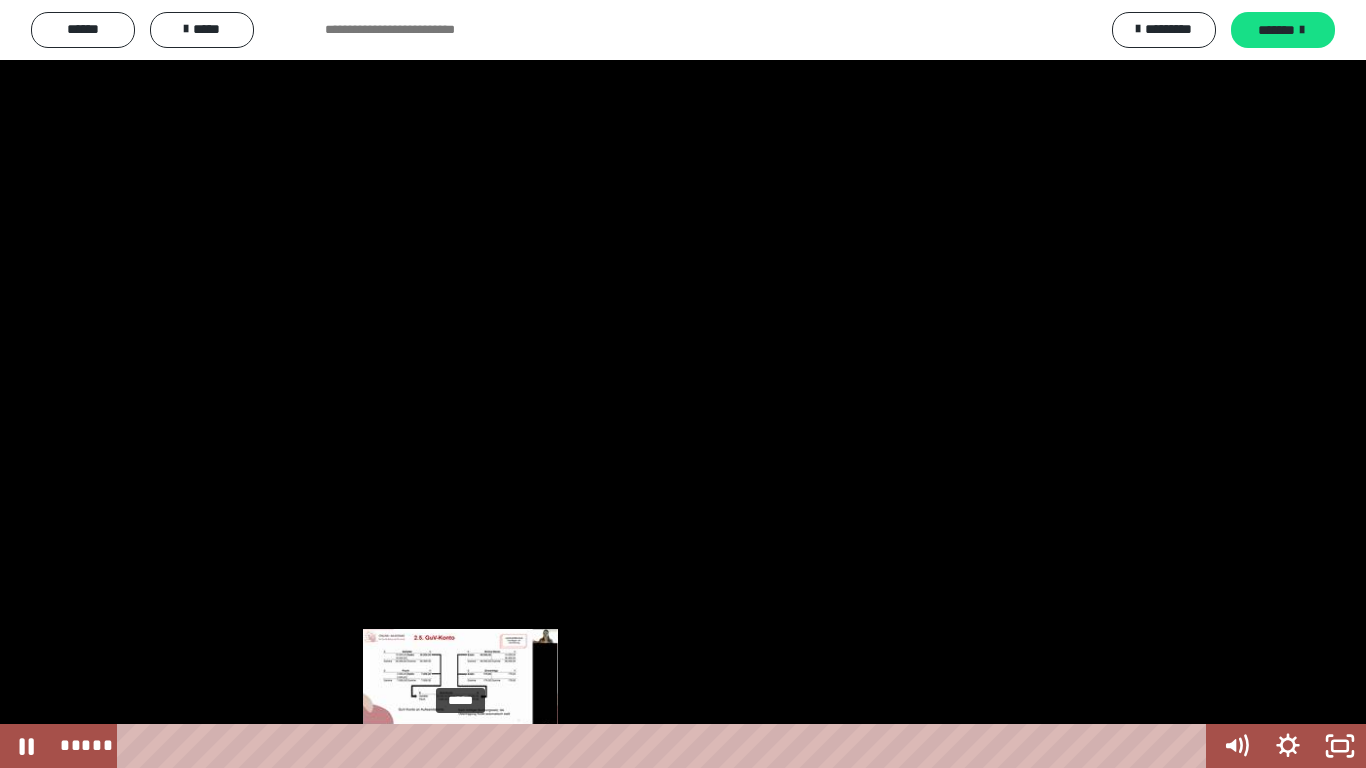 click on "*****" at bounding box center [666, 746] 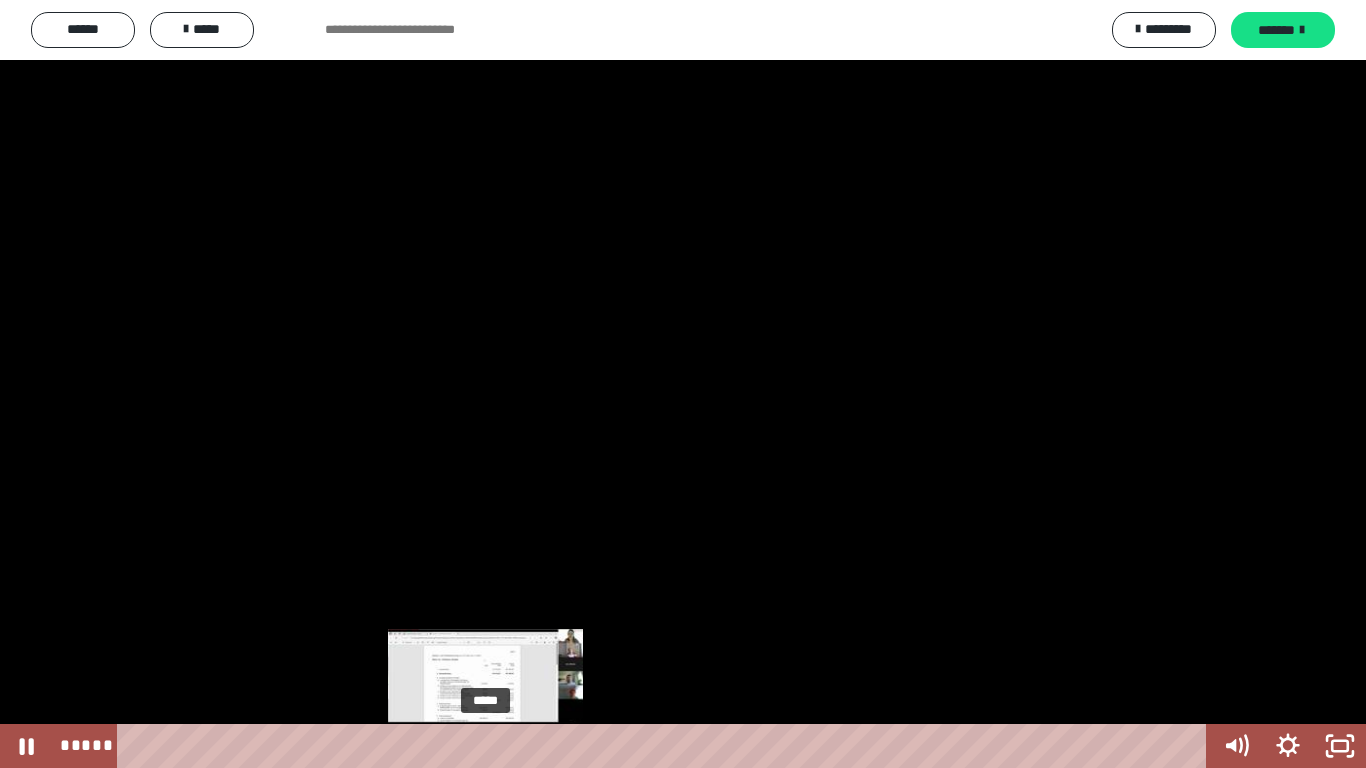 click on "*****" at bounding box center (666, 746) 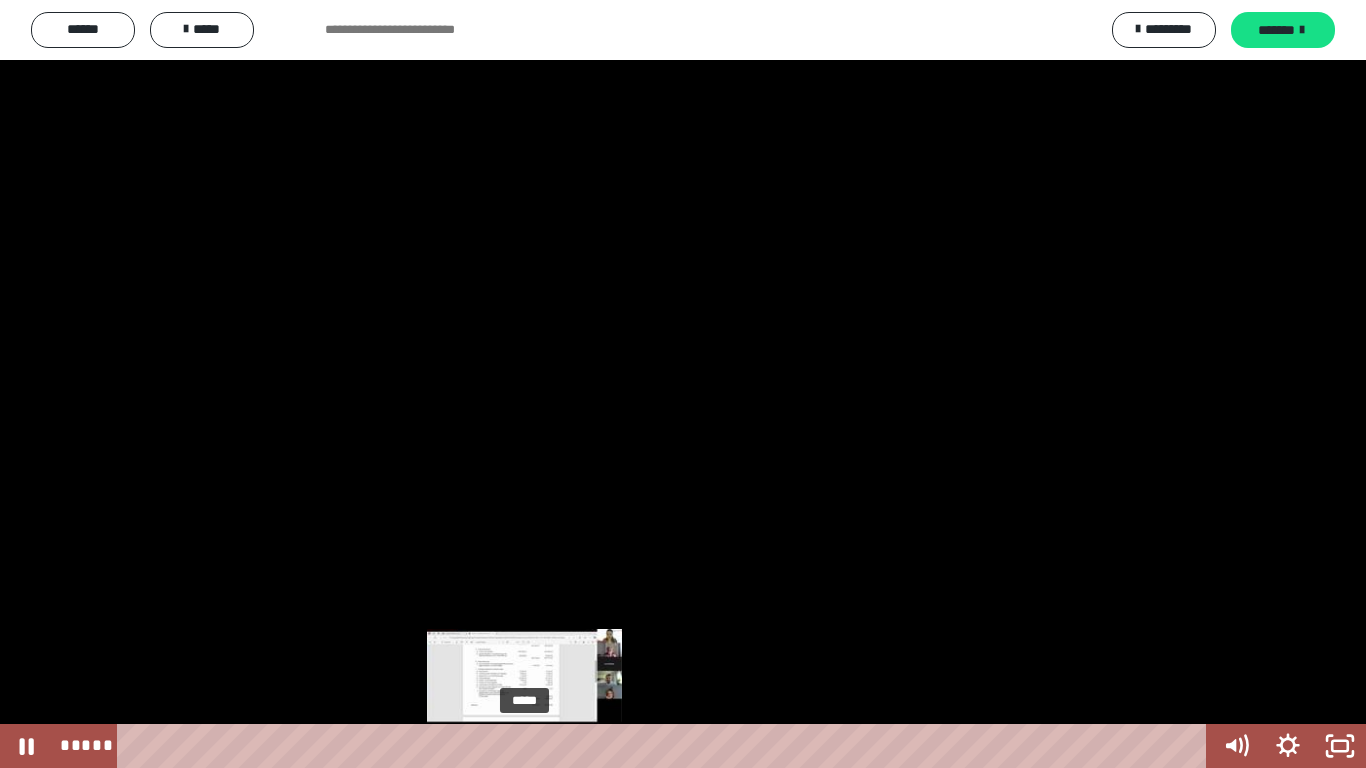 click on "*****" at bounding box center (666, 746) 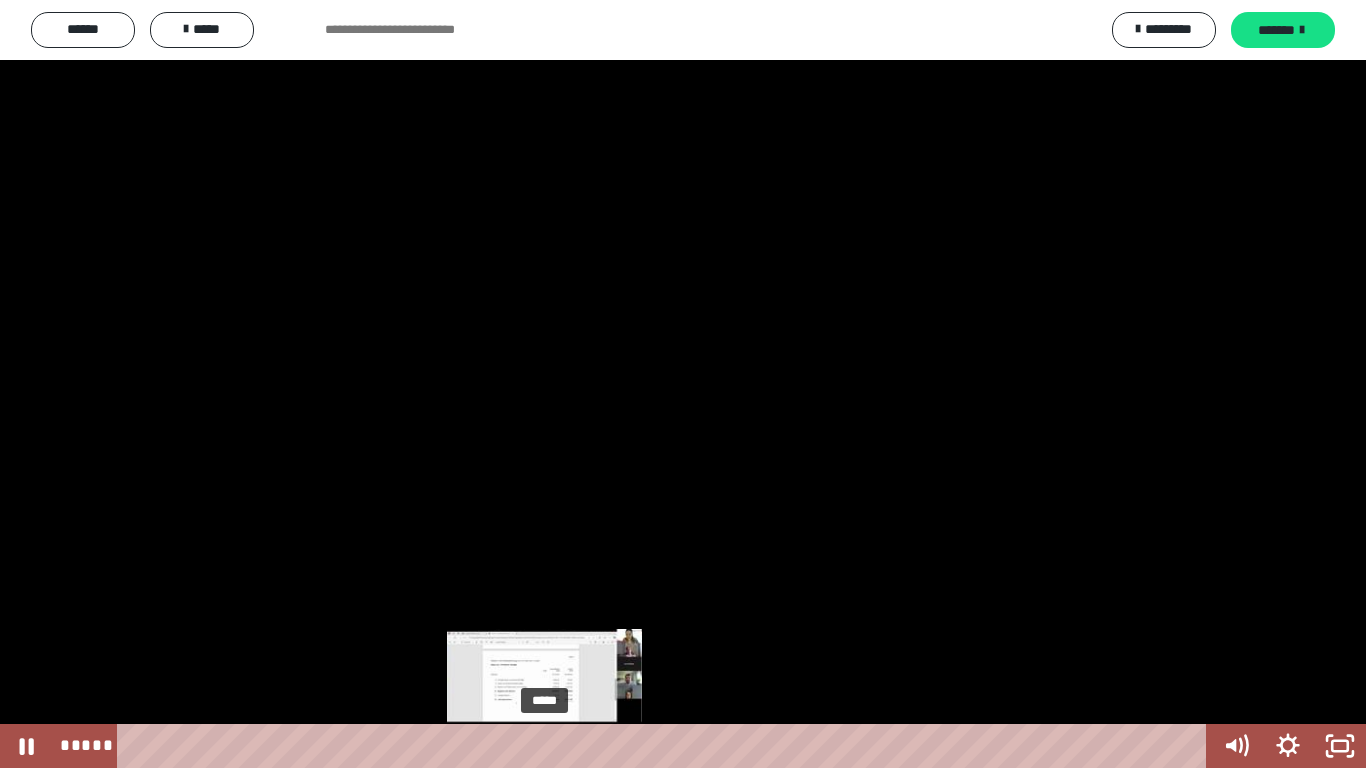 click on "*****" at bounding box center [666, 746] 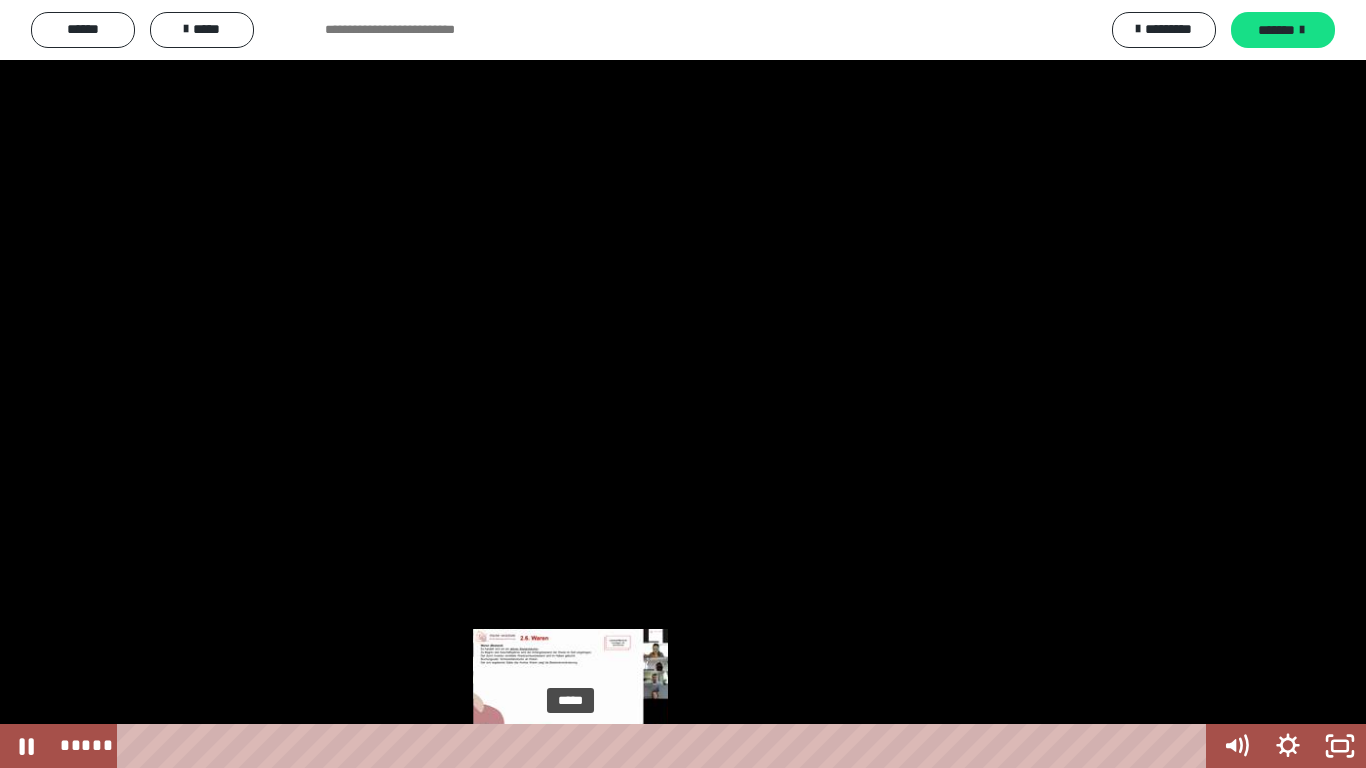 click on "*****" at bounding box center [666, 746] 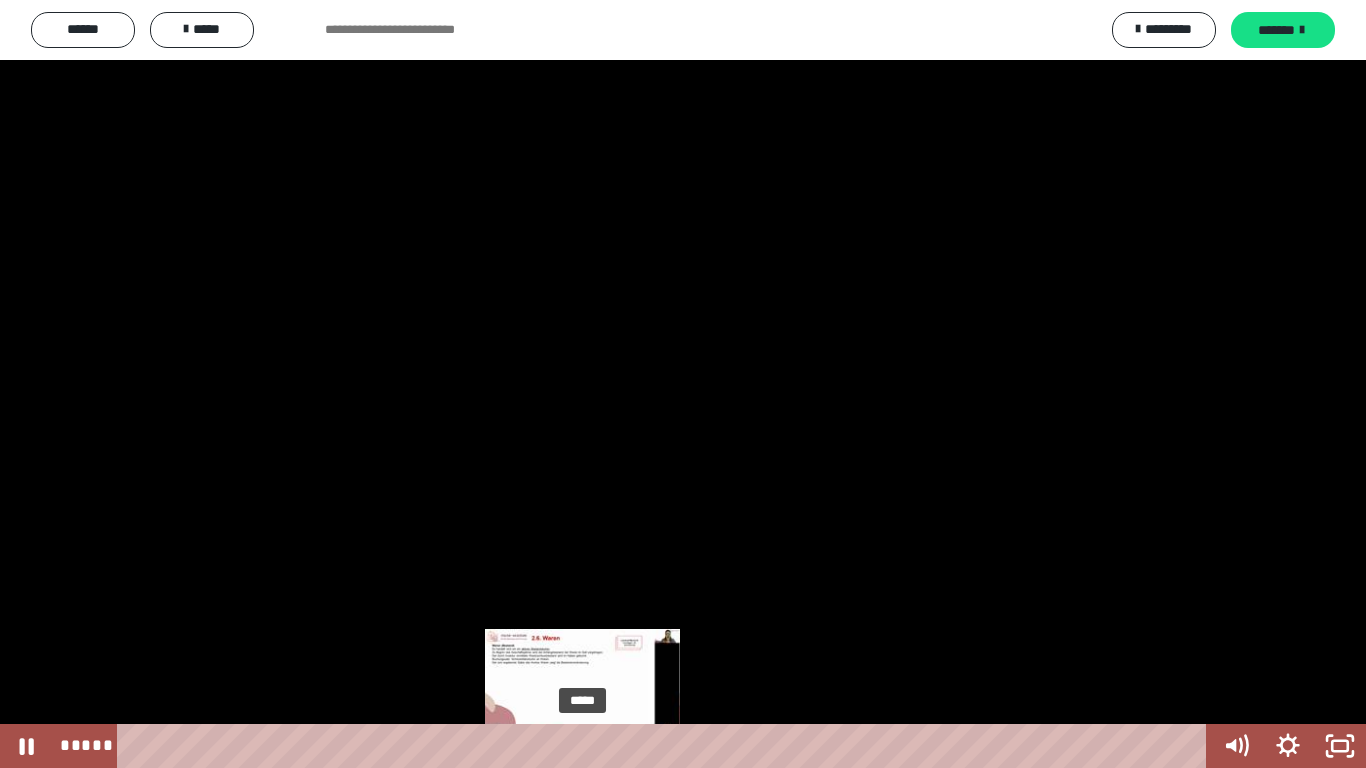 click on "*****" at bounding box center [666, 746] 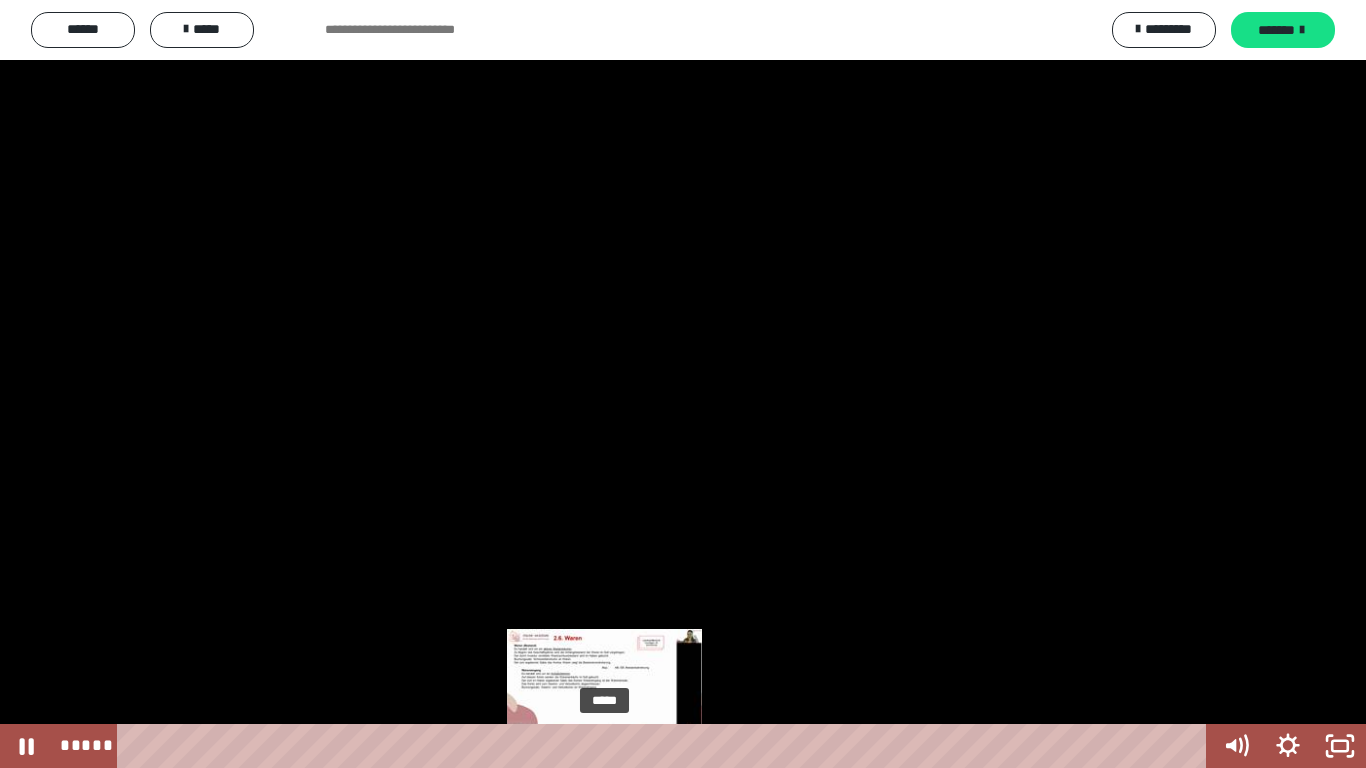 click on "*****" at bounding box center (666, 746) 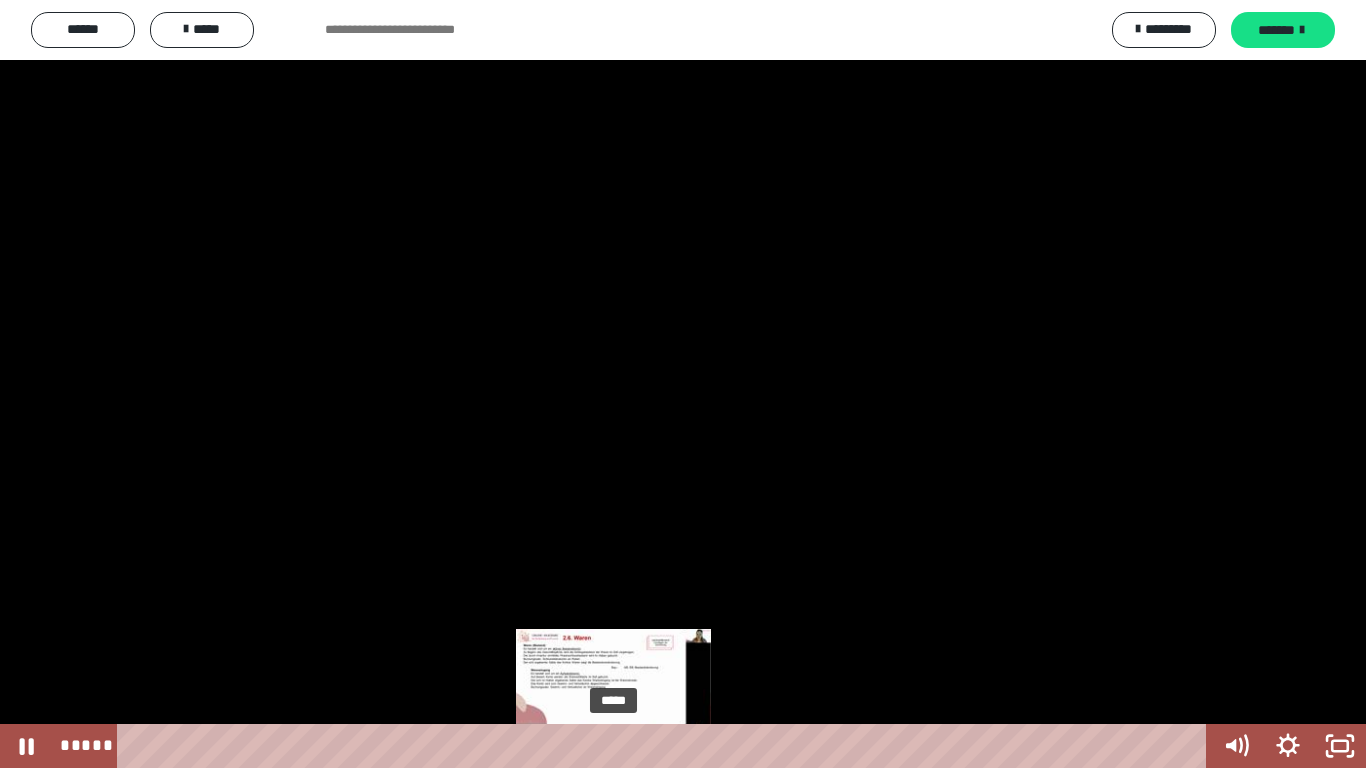 click on "*****" at bounding box center [666, 746] 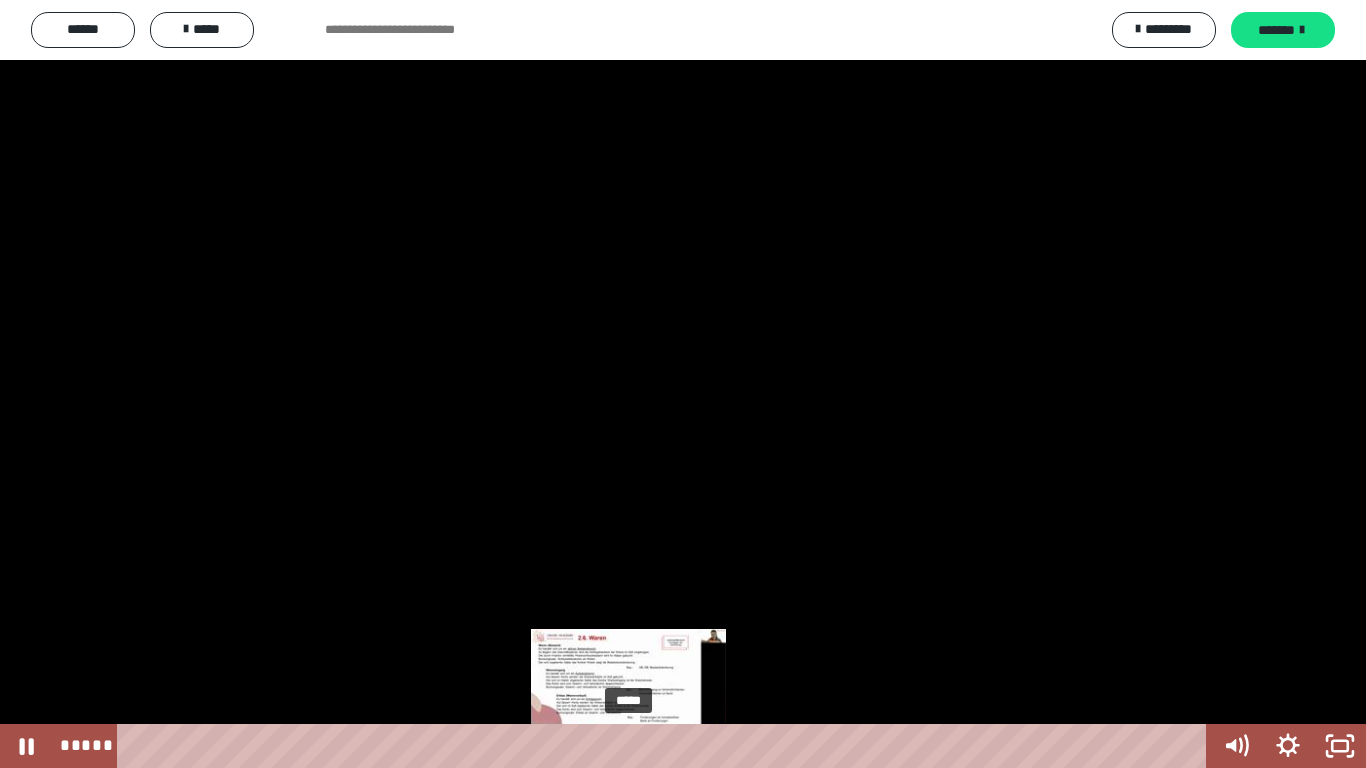 click on "*****" at bounding box center (666, 746) 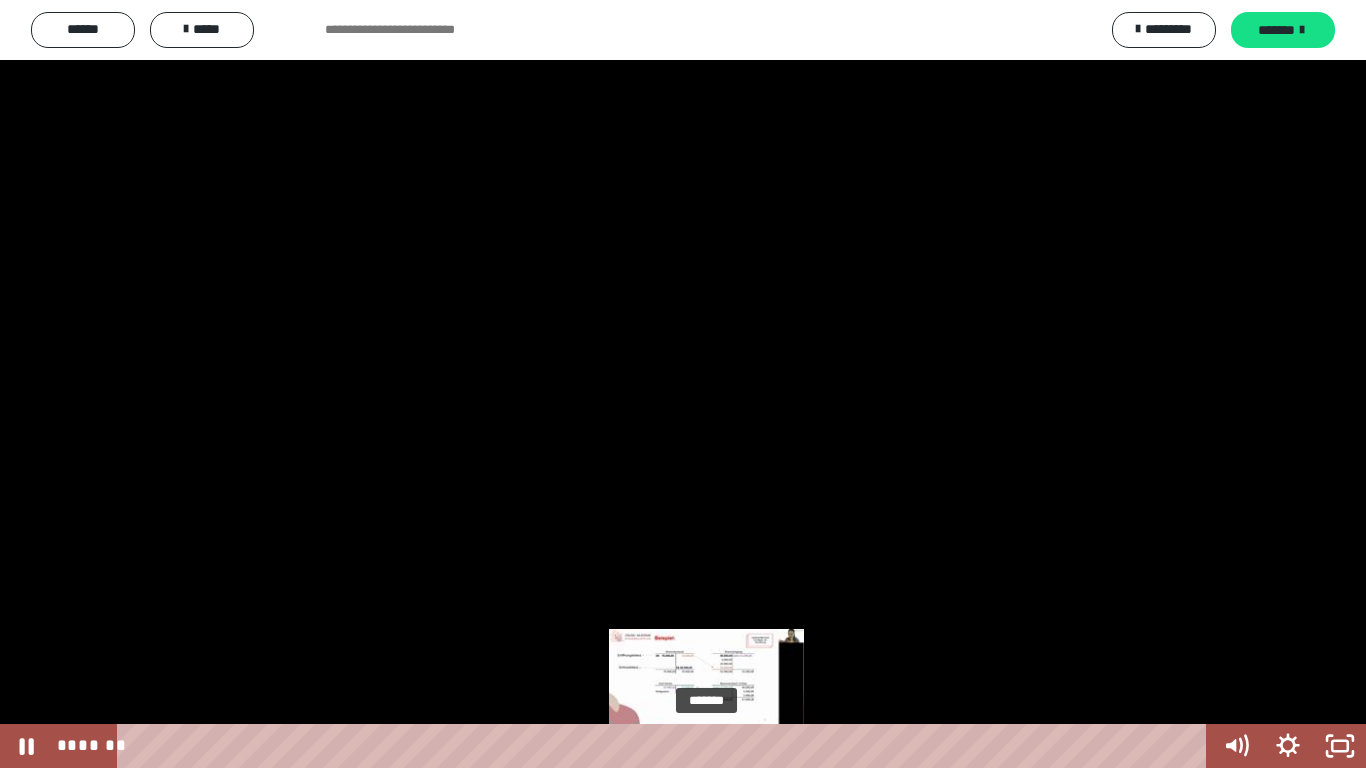click on "*******" at bounding box center [666, 746] 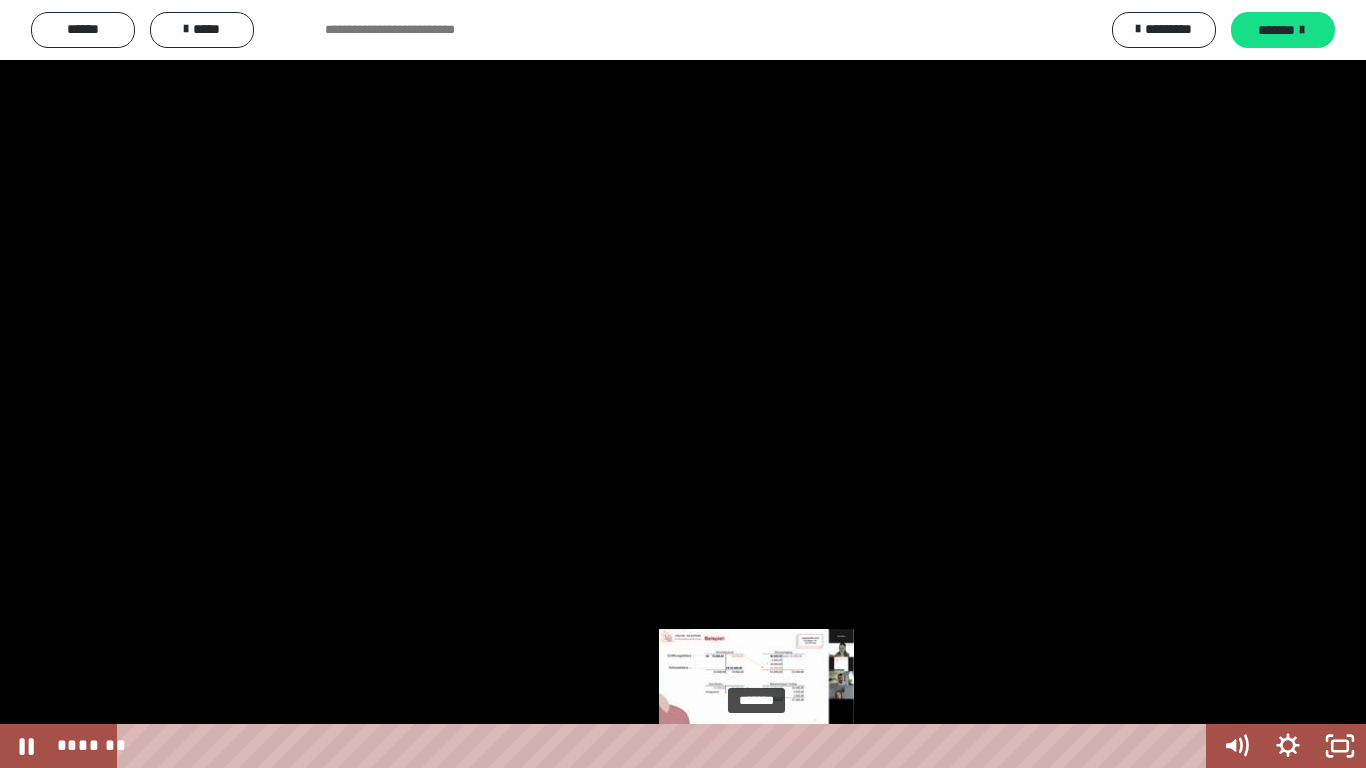 click on "*******" at bounding box center [666, 746] 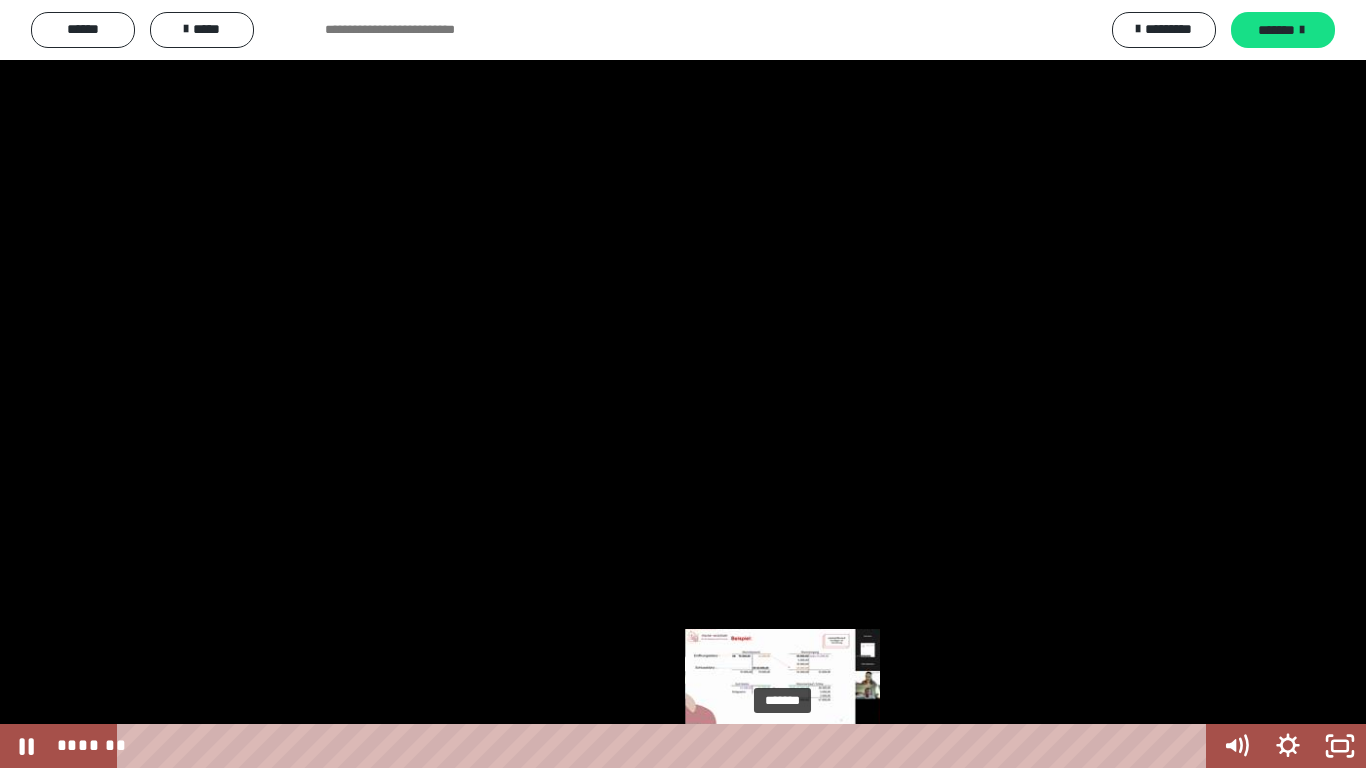 click on "*******" at bounding box center (666, 746) 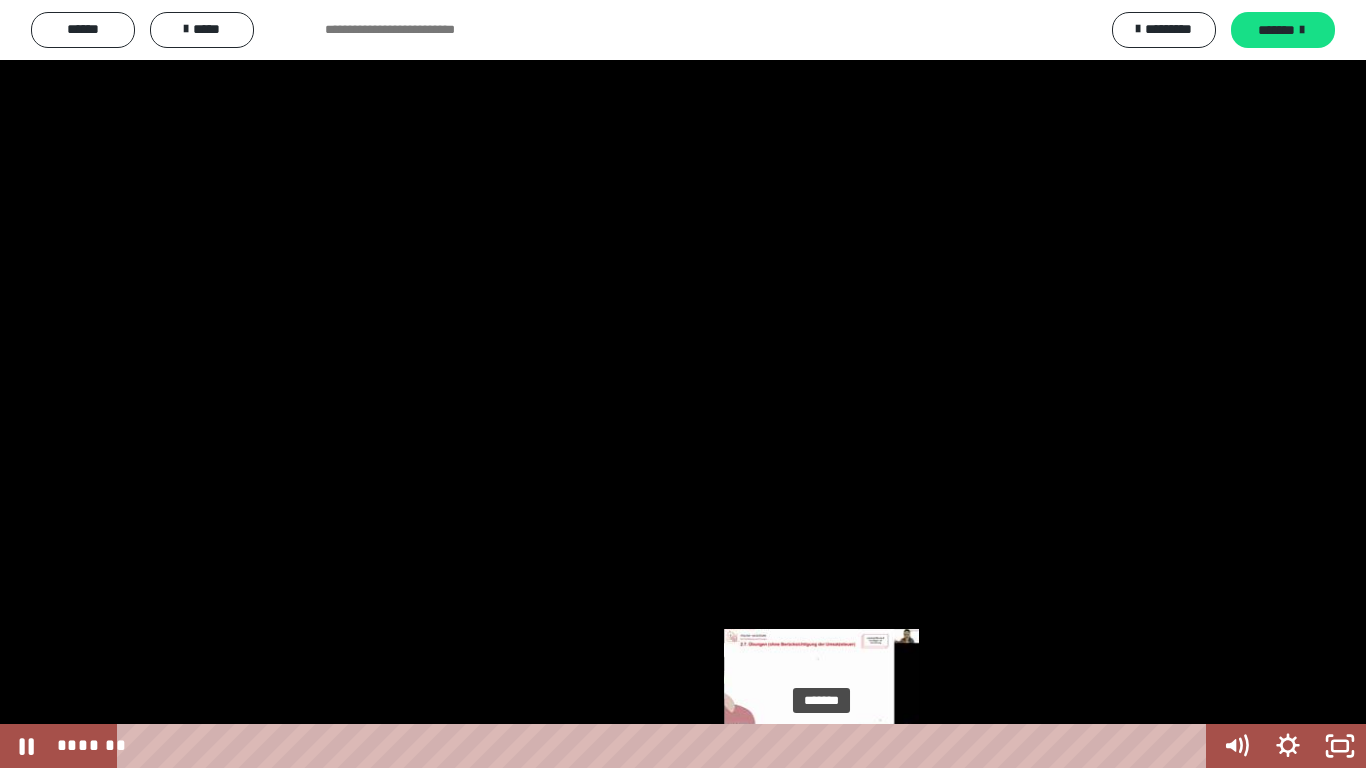 click on "*******" at bounding box center (666, 746) 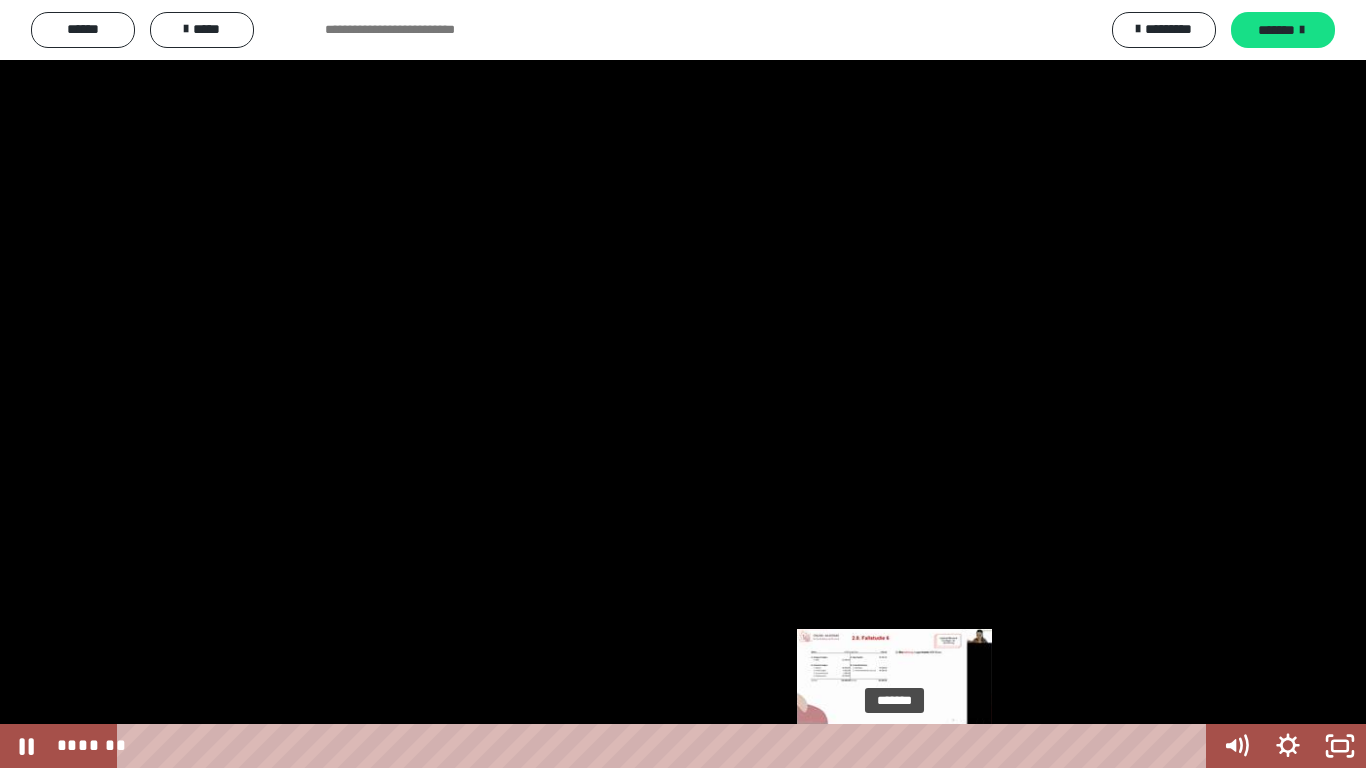 click on "*******" at bounding box center [666, 746] 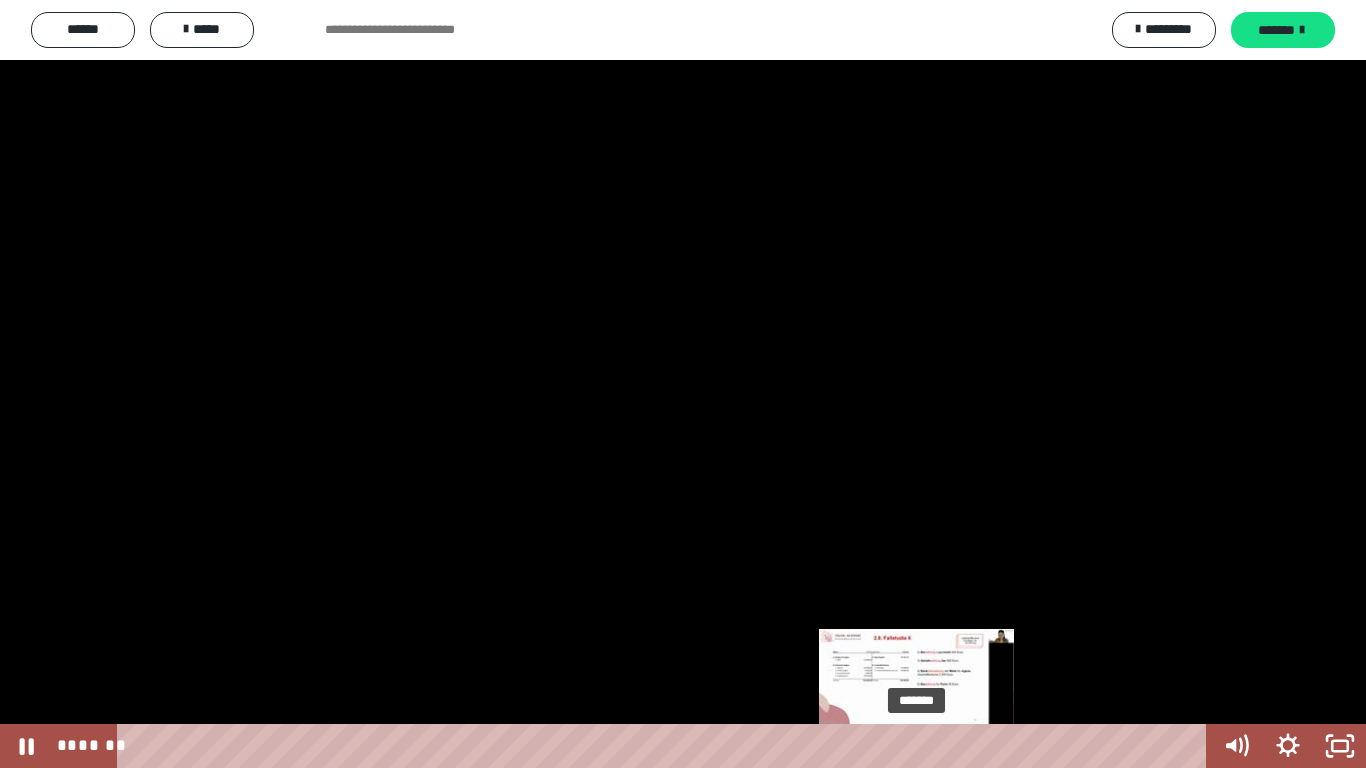 click on "*******" at bounding box center [666, 746] 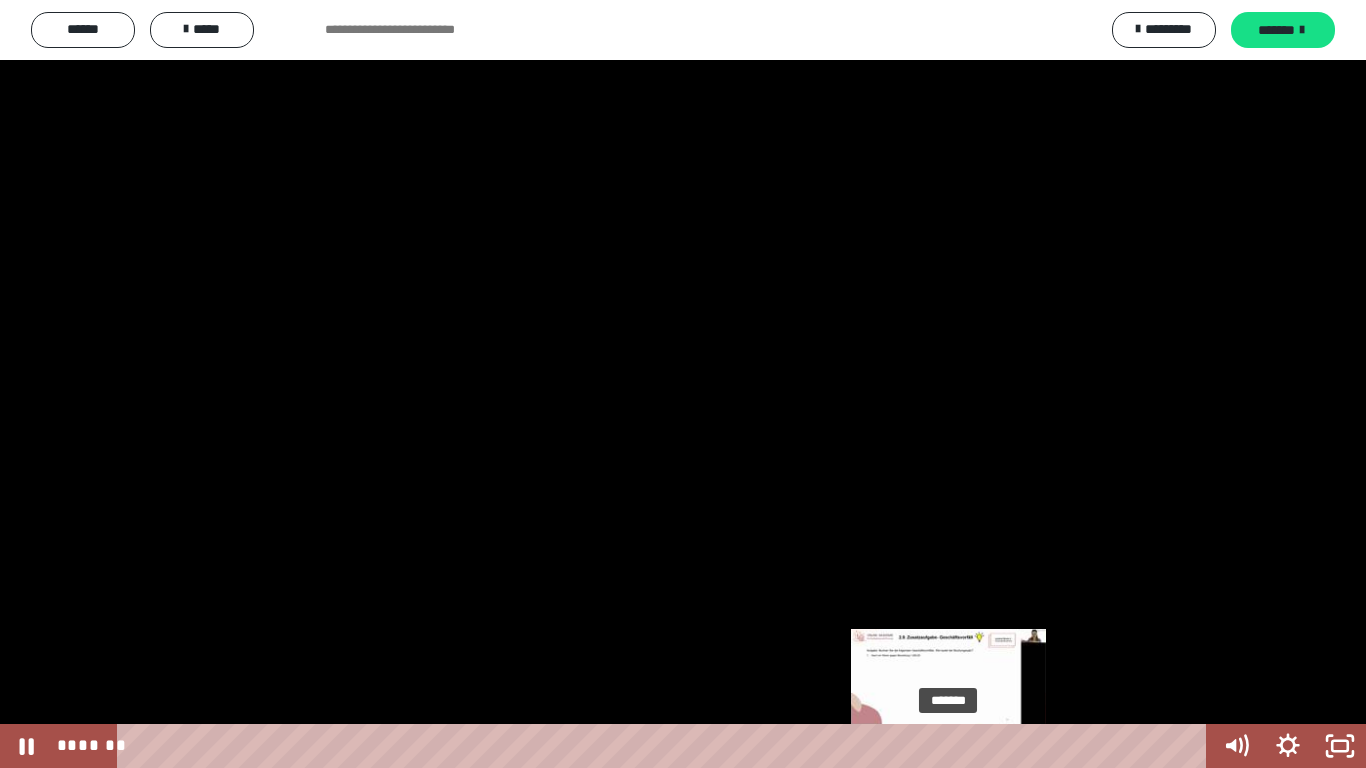 click on "*******" at bounding box center (666, 746) 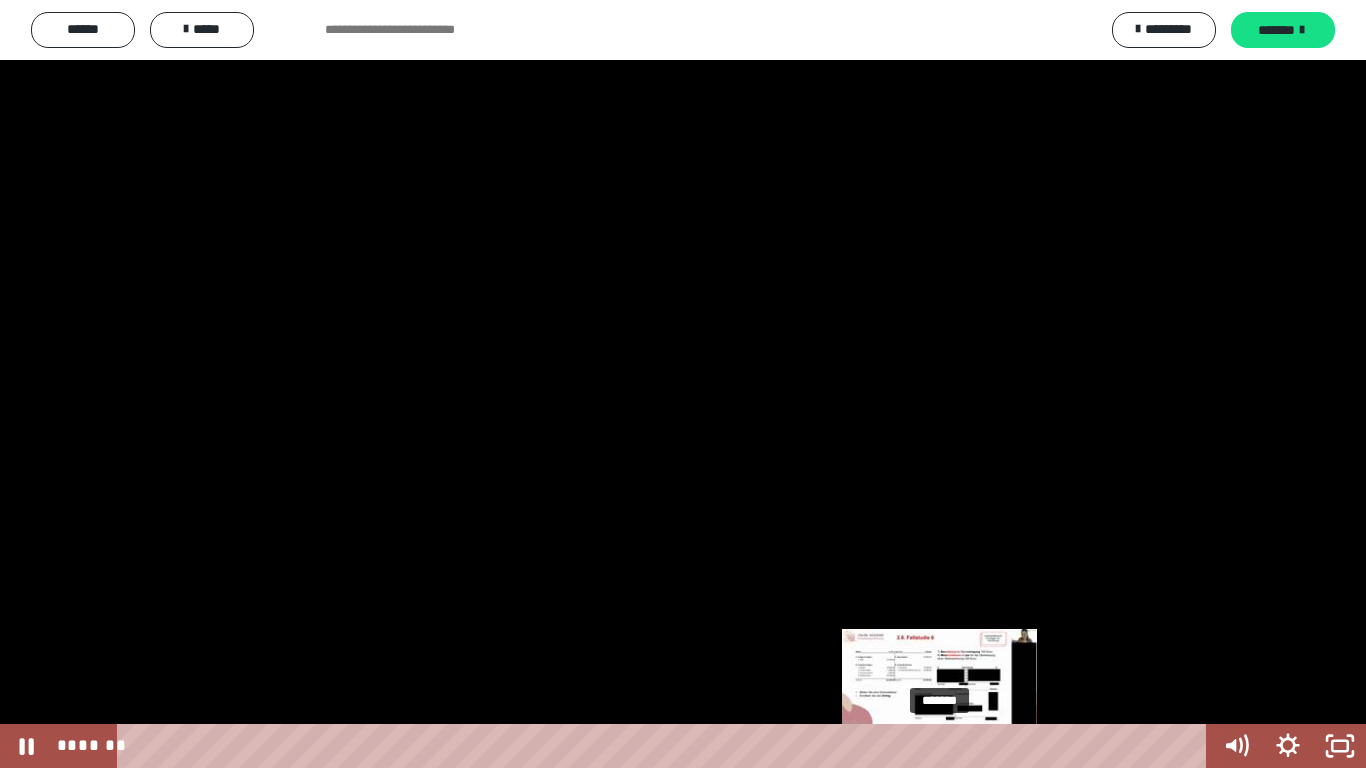 click on "*******" at bounding box center [666, 746] 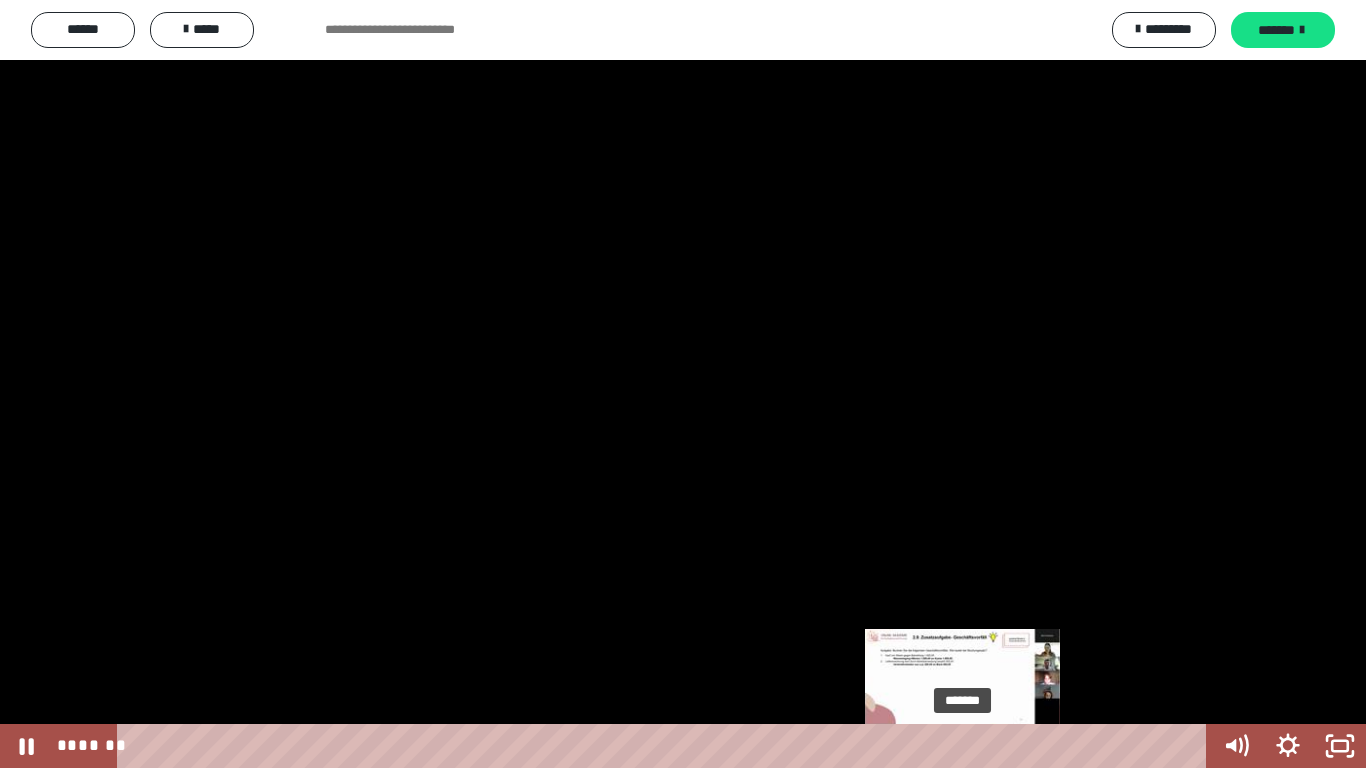 click on "*******" at bounding box center [666, 746] 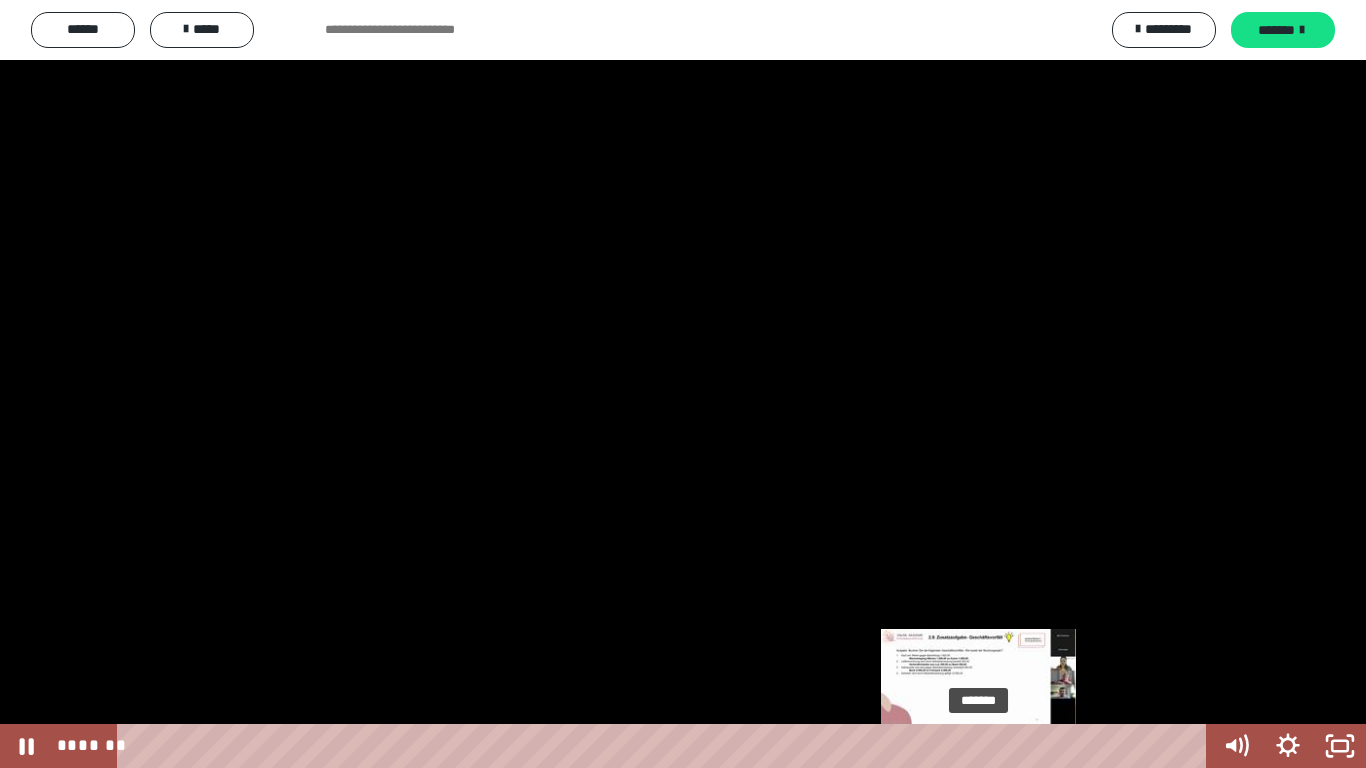 click on "*******" at bounding box center (666, 746) 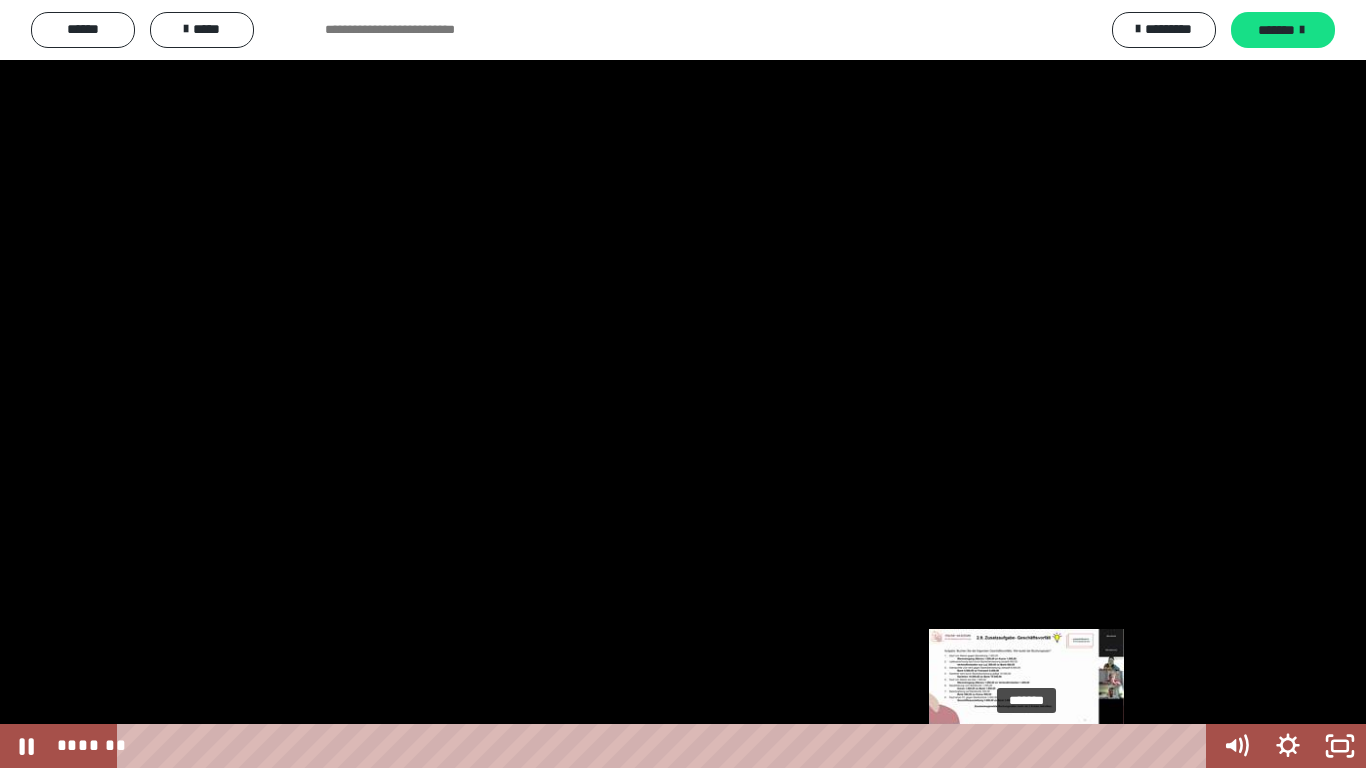 click on "*******" at bounding box center [666, 746] 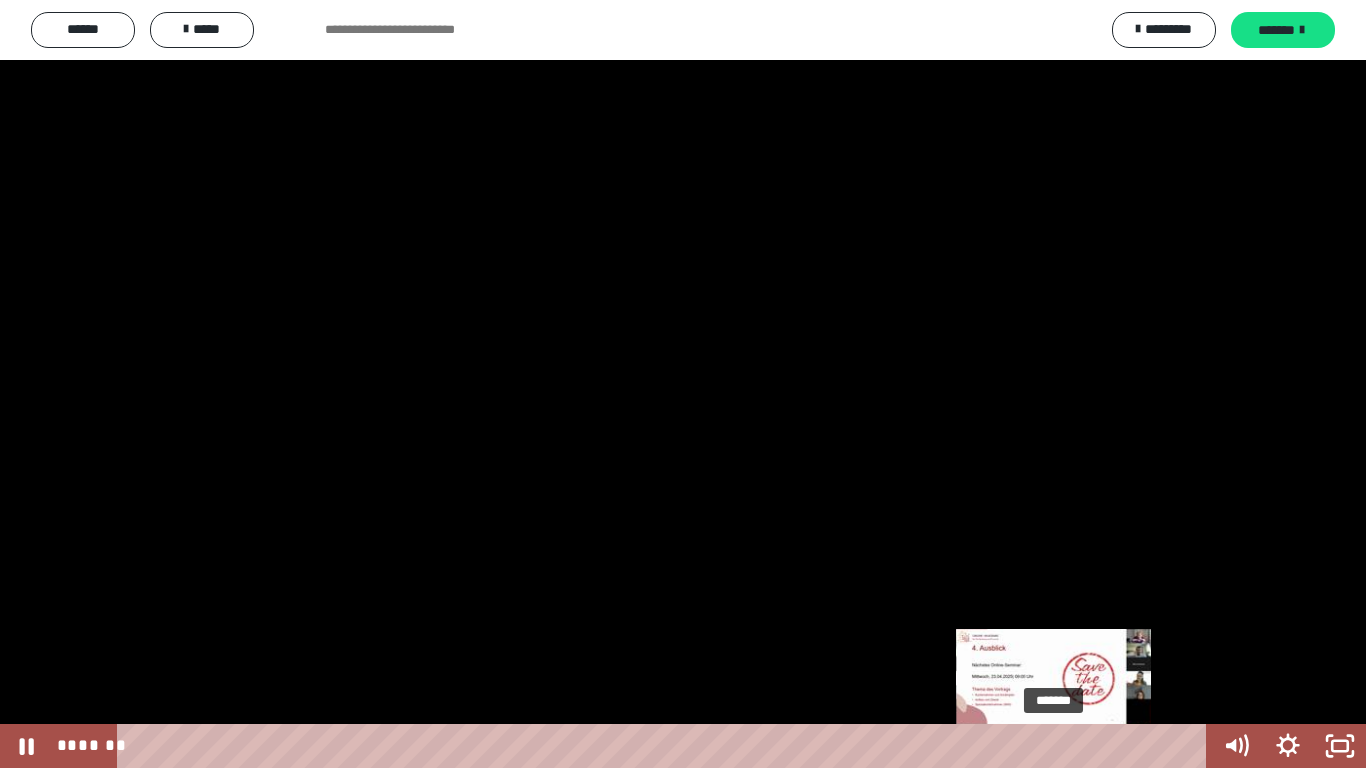 click on "*******" at bounding box center [666, 746] 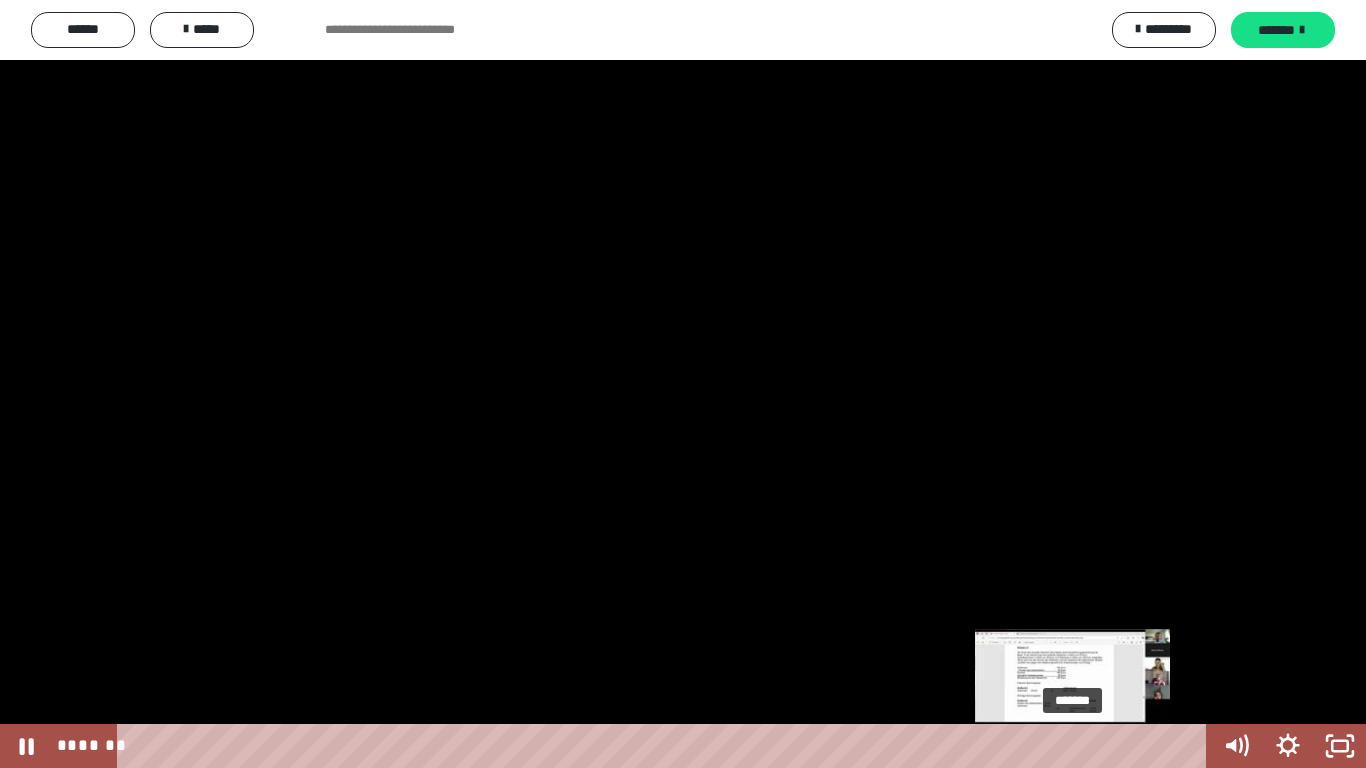 click on "*******" at bounding box center (666, 746) 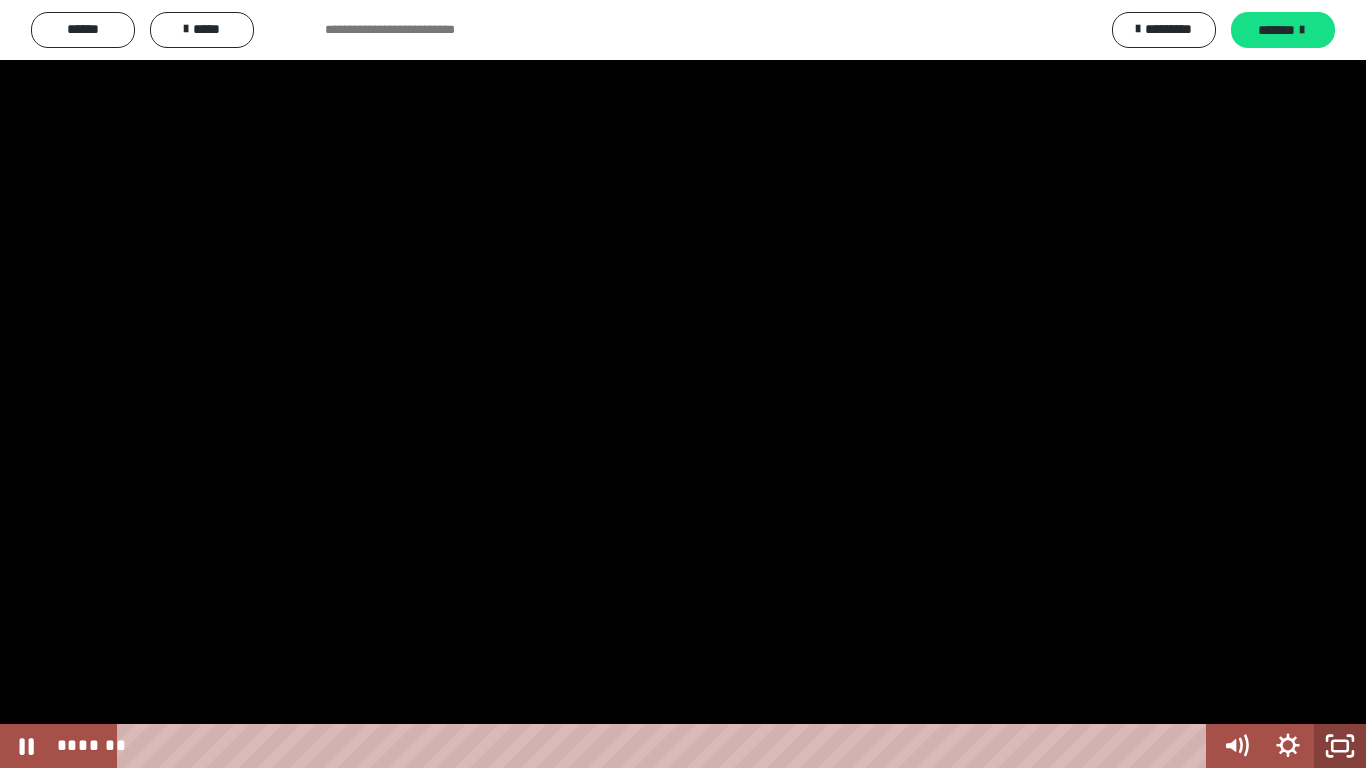 click 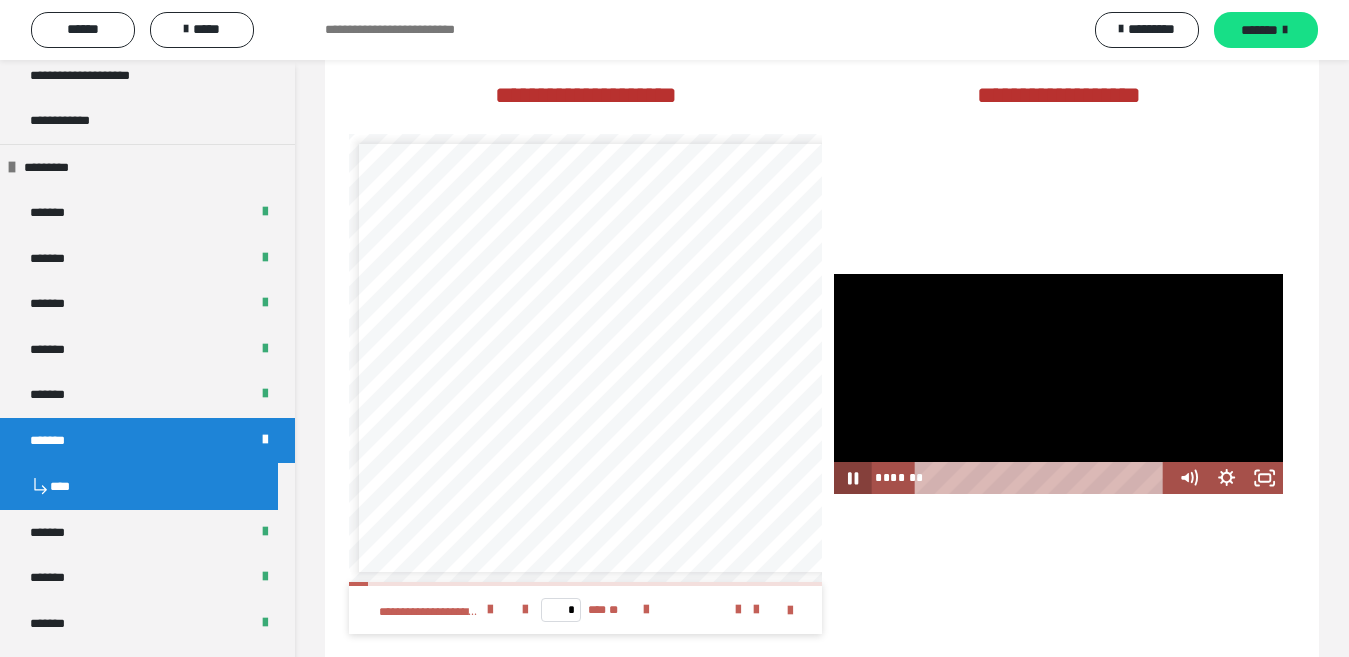click 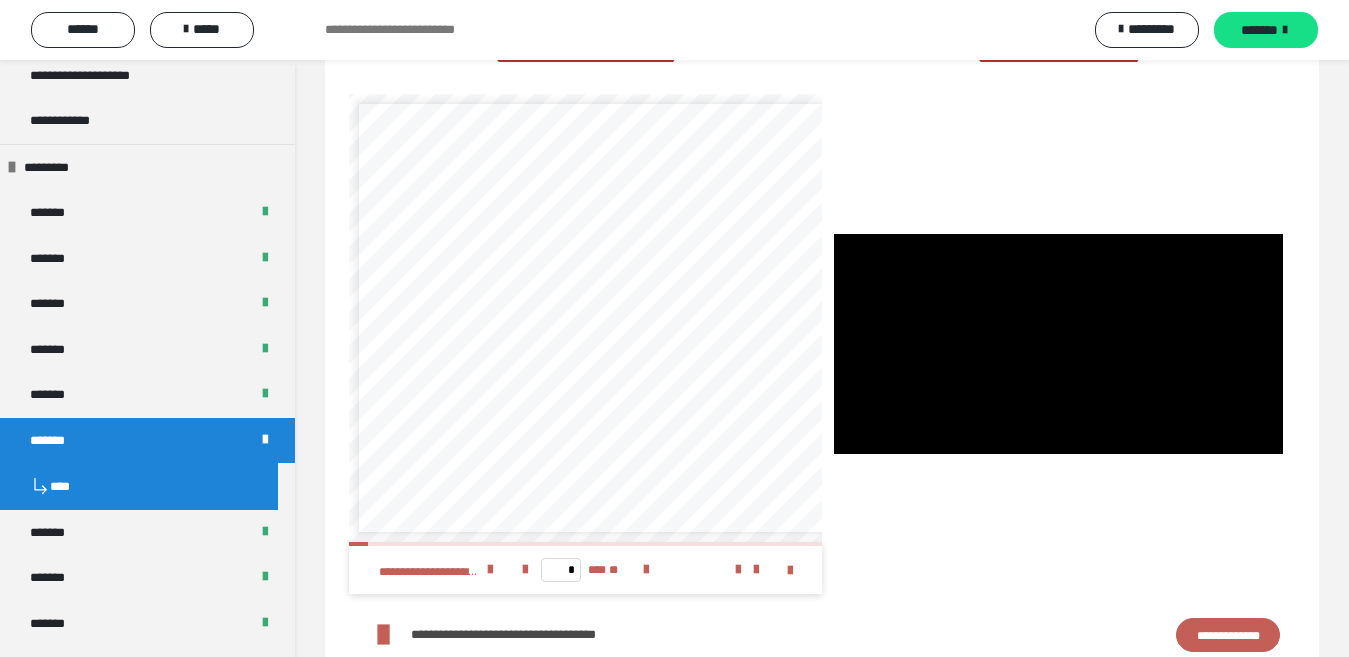 scroll, scrollTop: 3207, scrollLeft: 0, axis: vertical 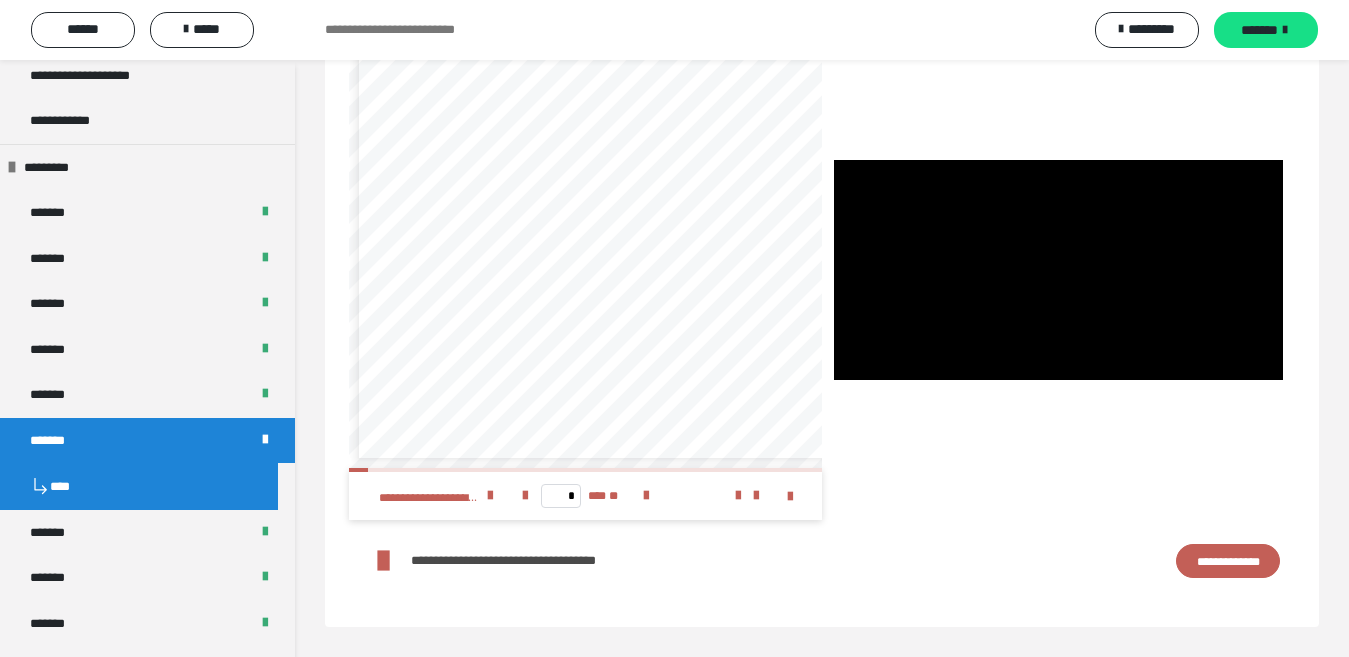 click on "**********" at bounding box center (1228, 561) 